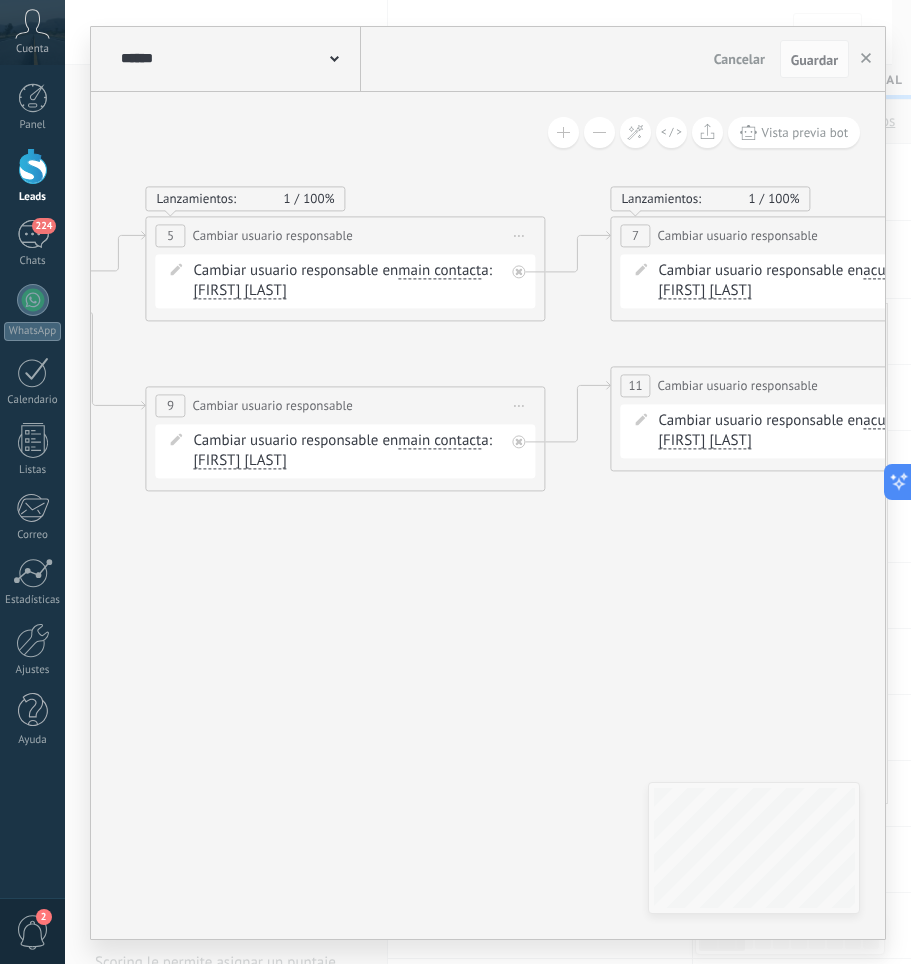 scroll, scrollTop: 0, scrollLeft: 0, axis: both 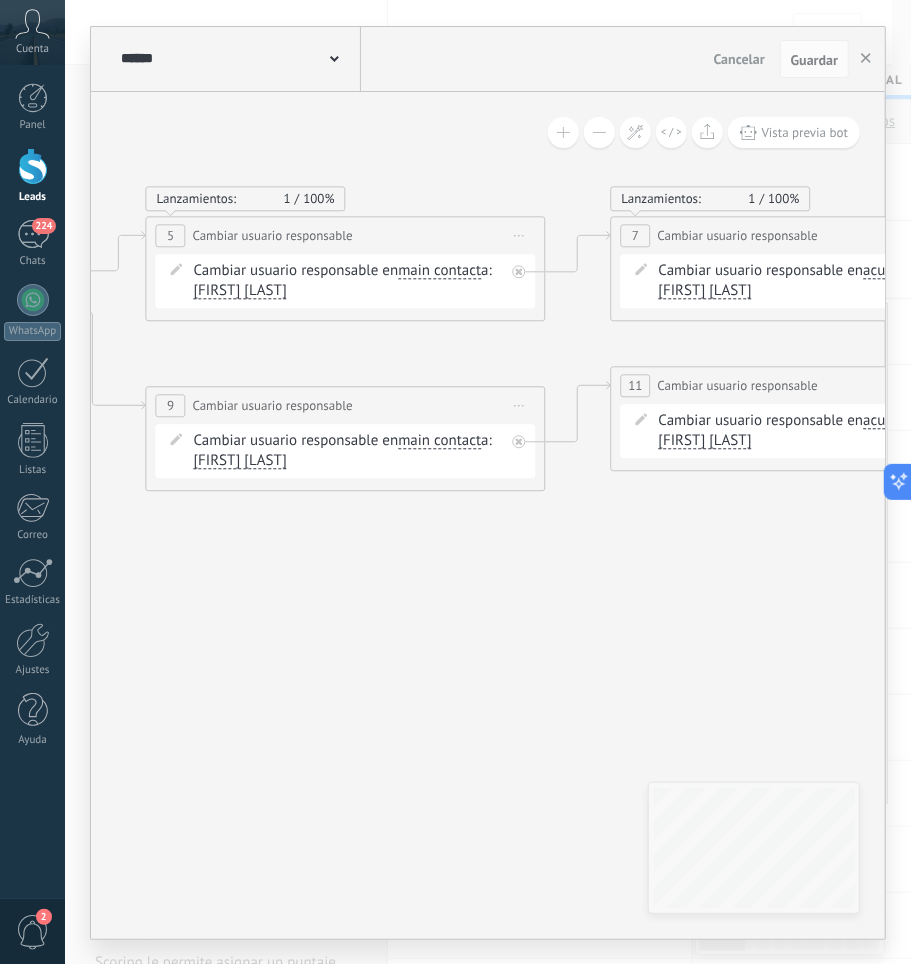 click on "Panel
Leads
[NUMBER]
Chats
WhatsApp
Clientes" at bounding box center [32, 425] 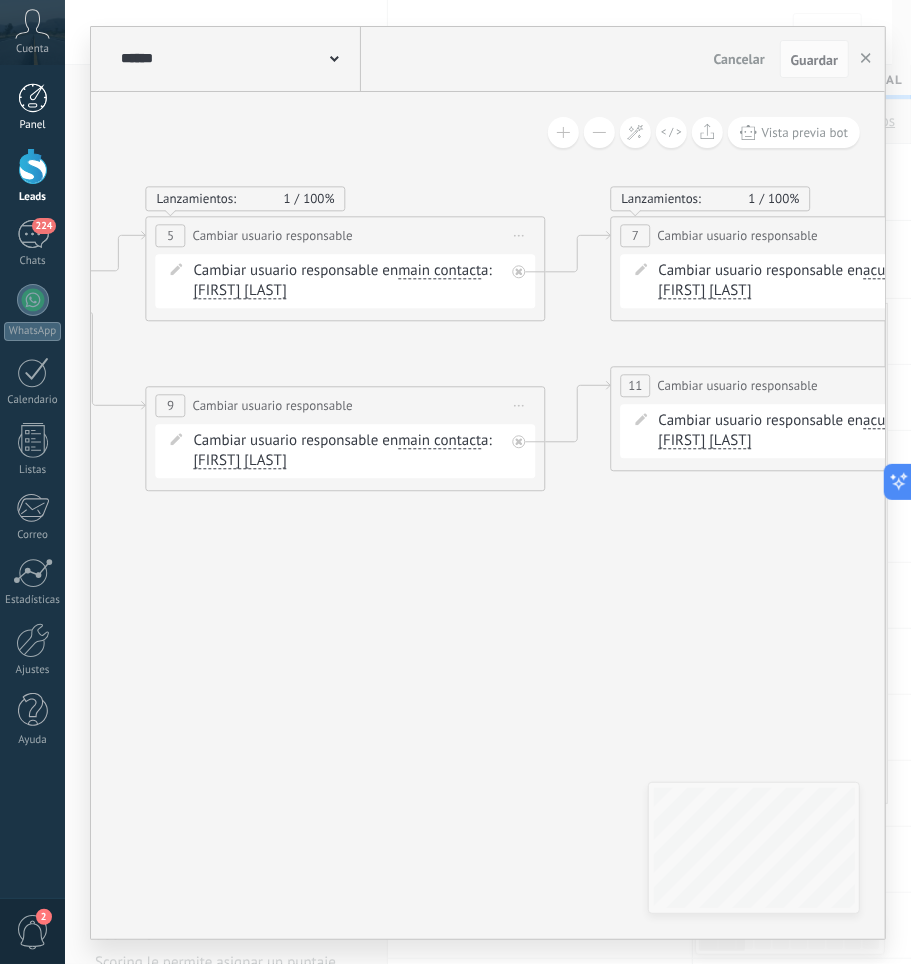 click at bounding box center (33, 98) 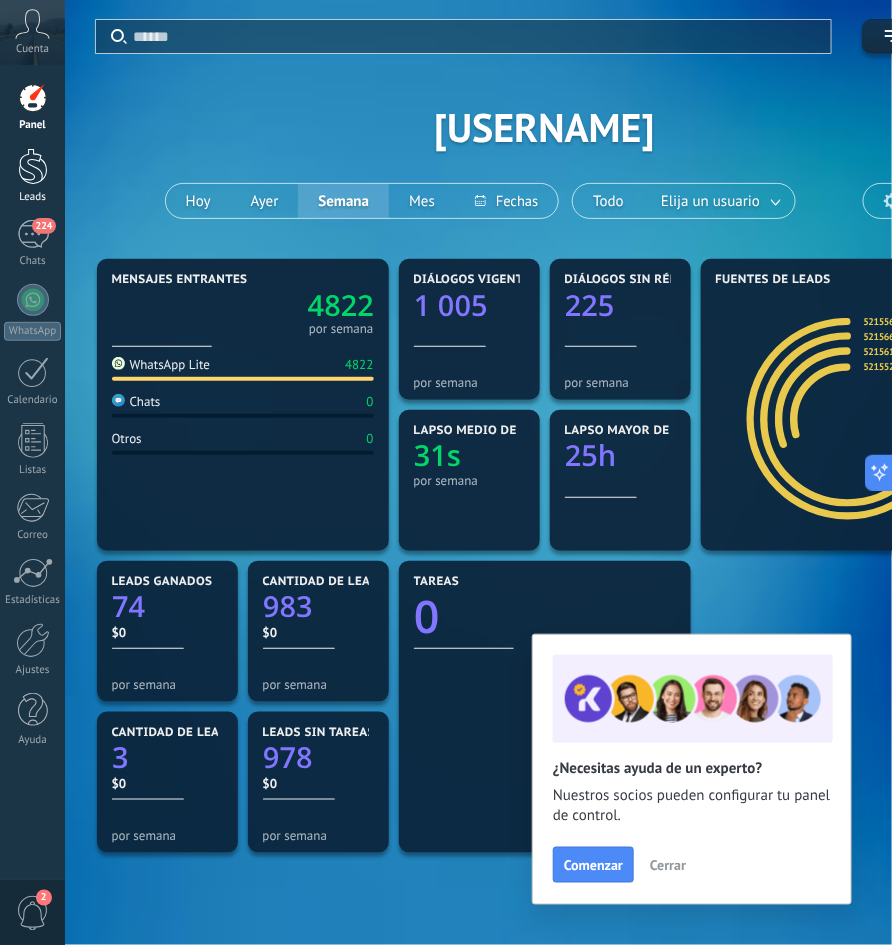 click at bounding box center (33, 166) 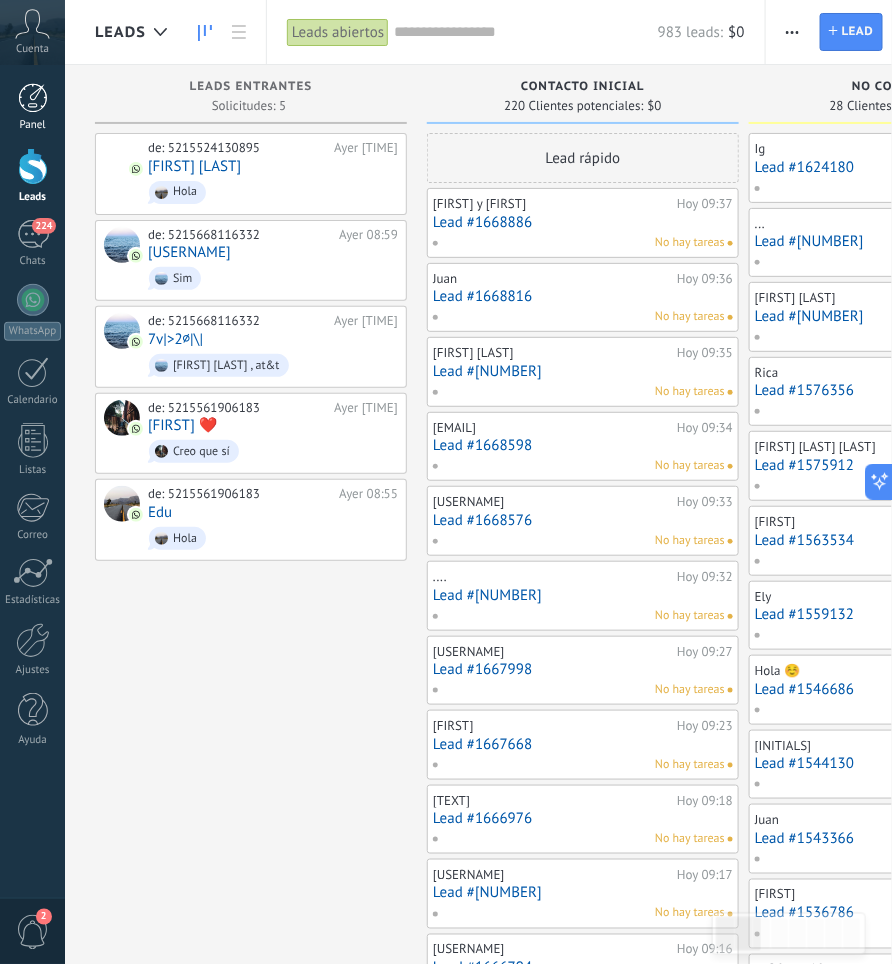 click on "Panel" at bounding box center (32, 107) 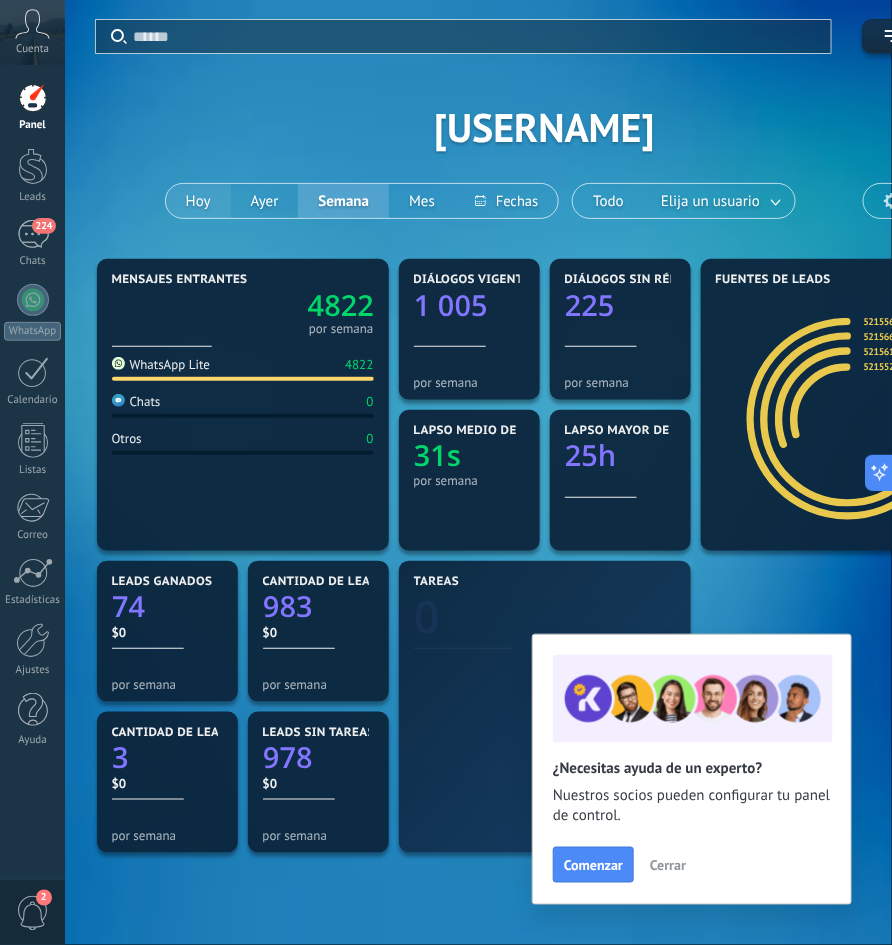 click on "Hoy" at bounding box center (198, 201) 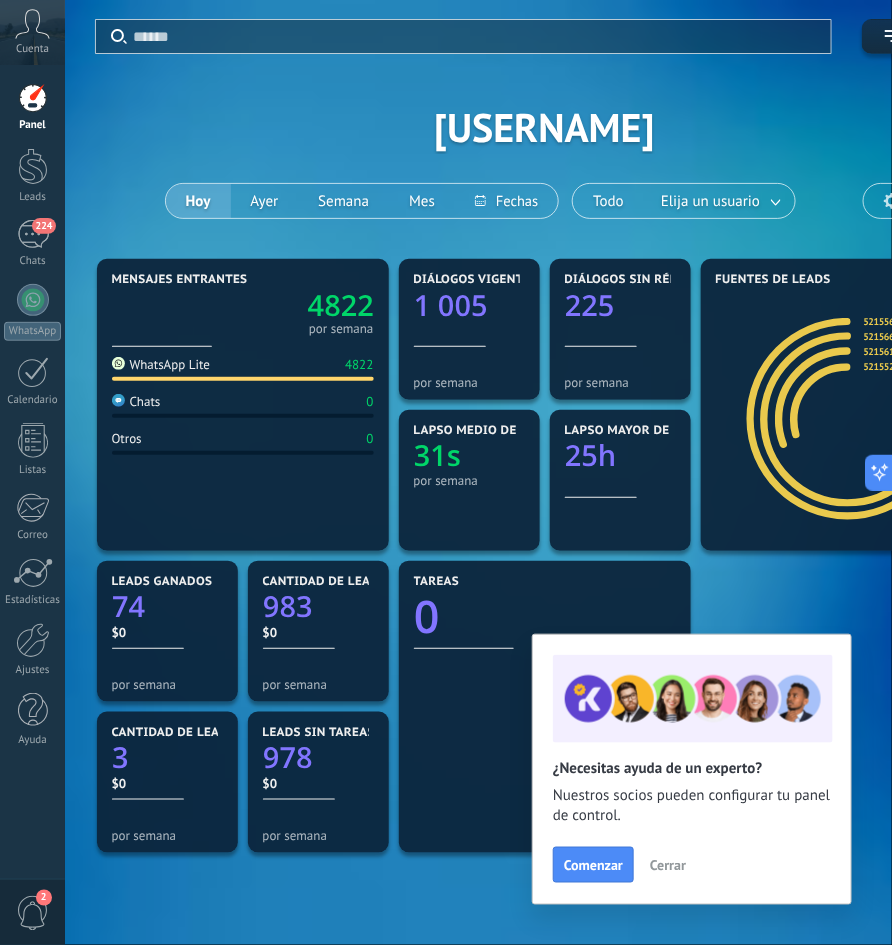 click on "Hoy" at bounding box center (198, 201) 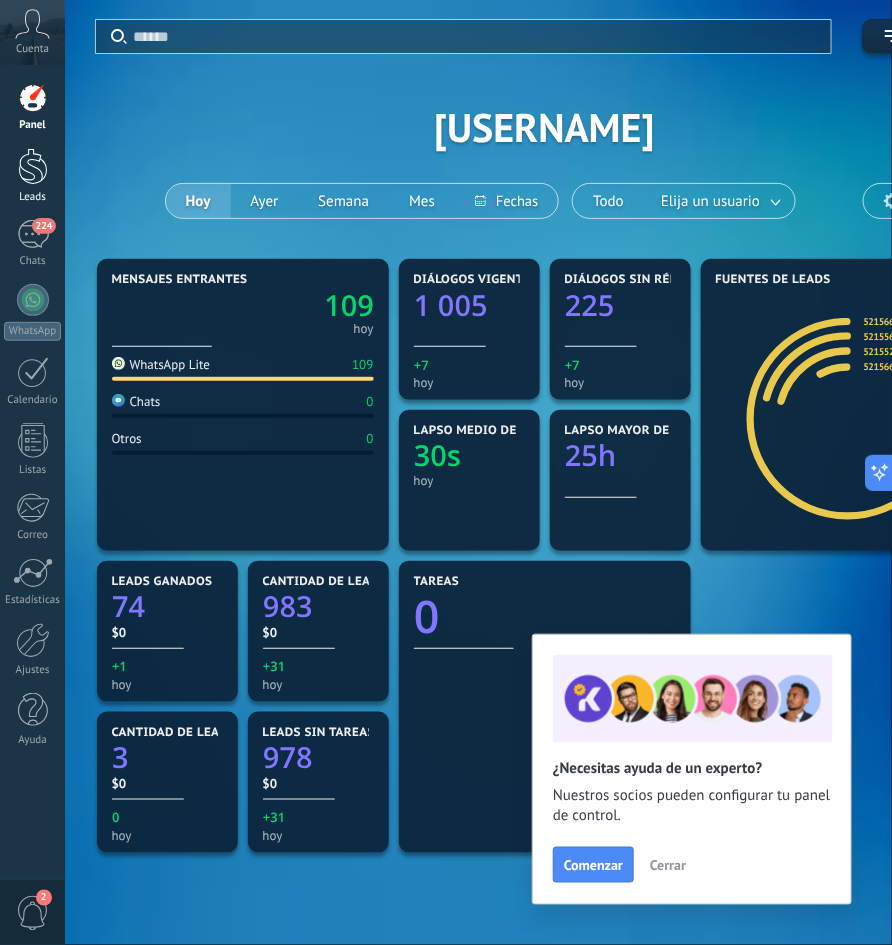 click at bounding box center (33, 166) 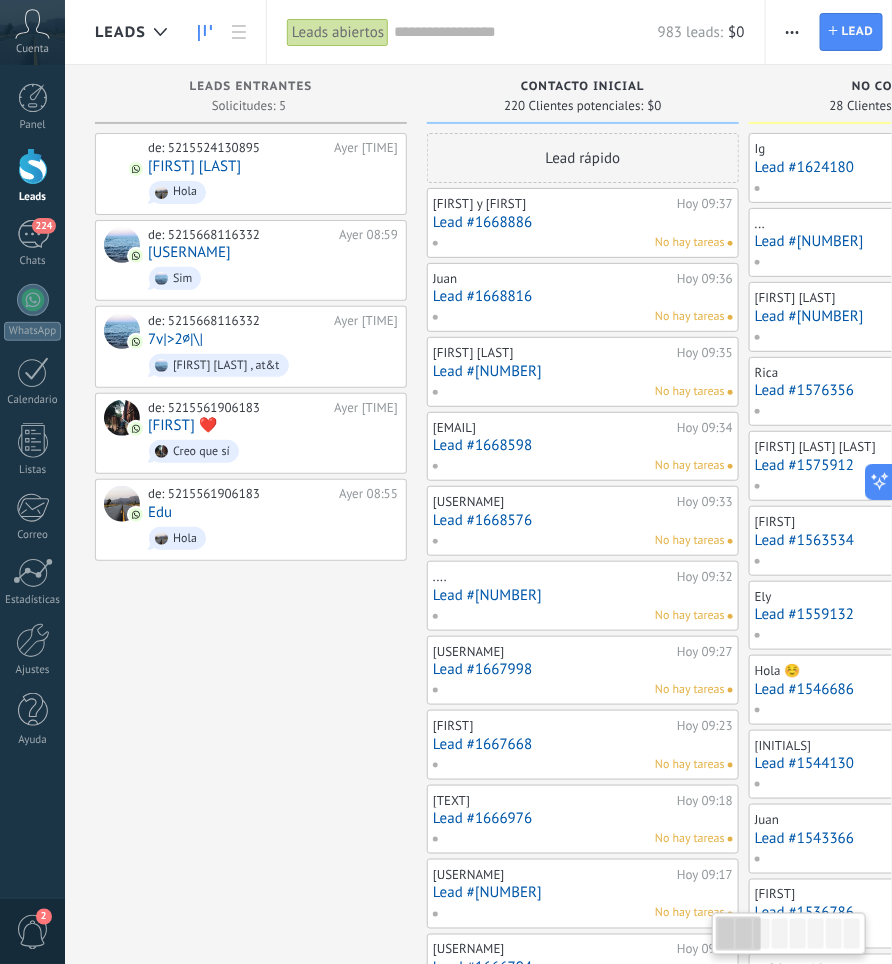 scroll, scrollTop: 28, scrollLeft: 0, axis: vertical 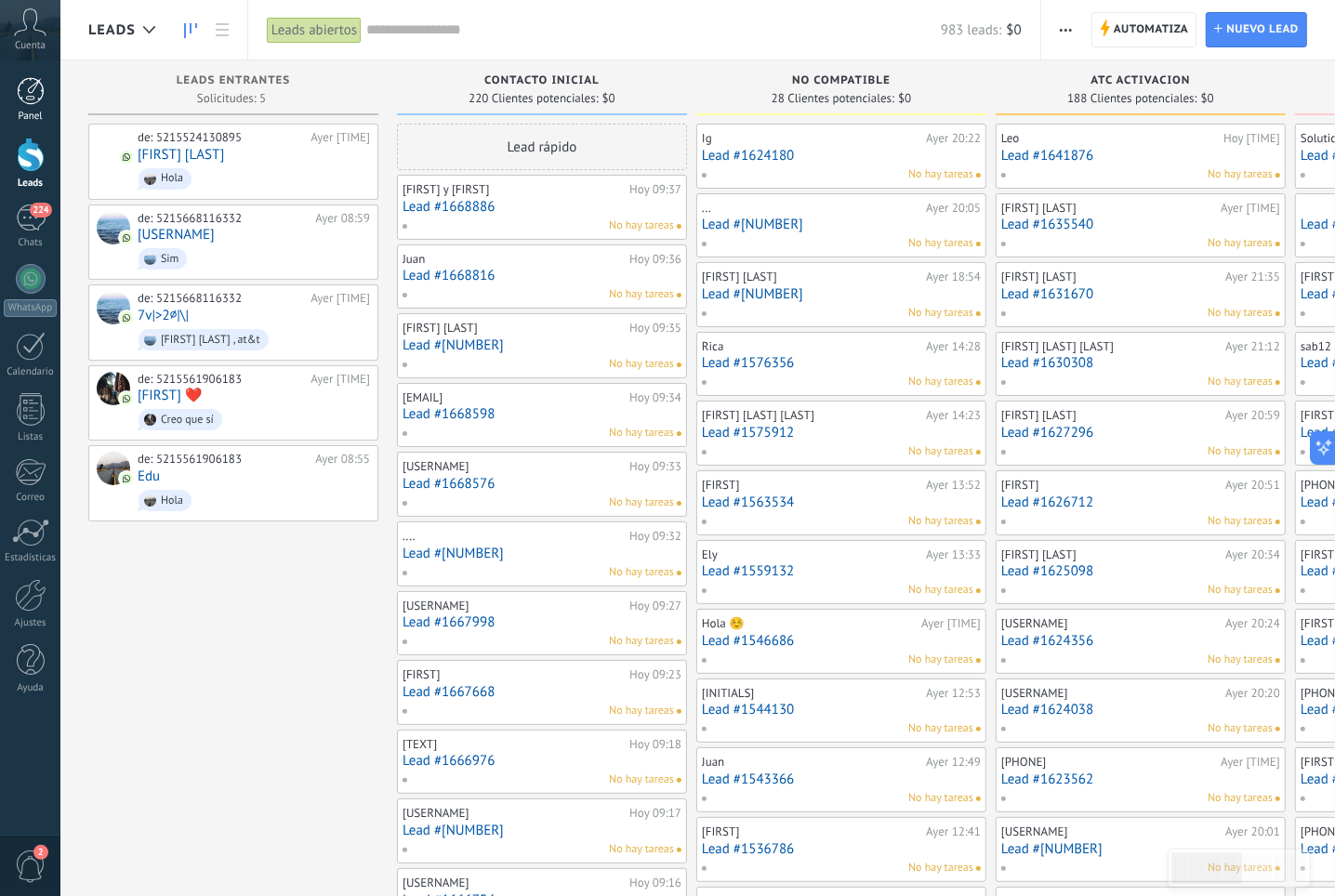 click at bounding box center (31, 91) 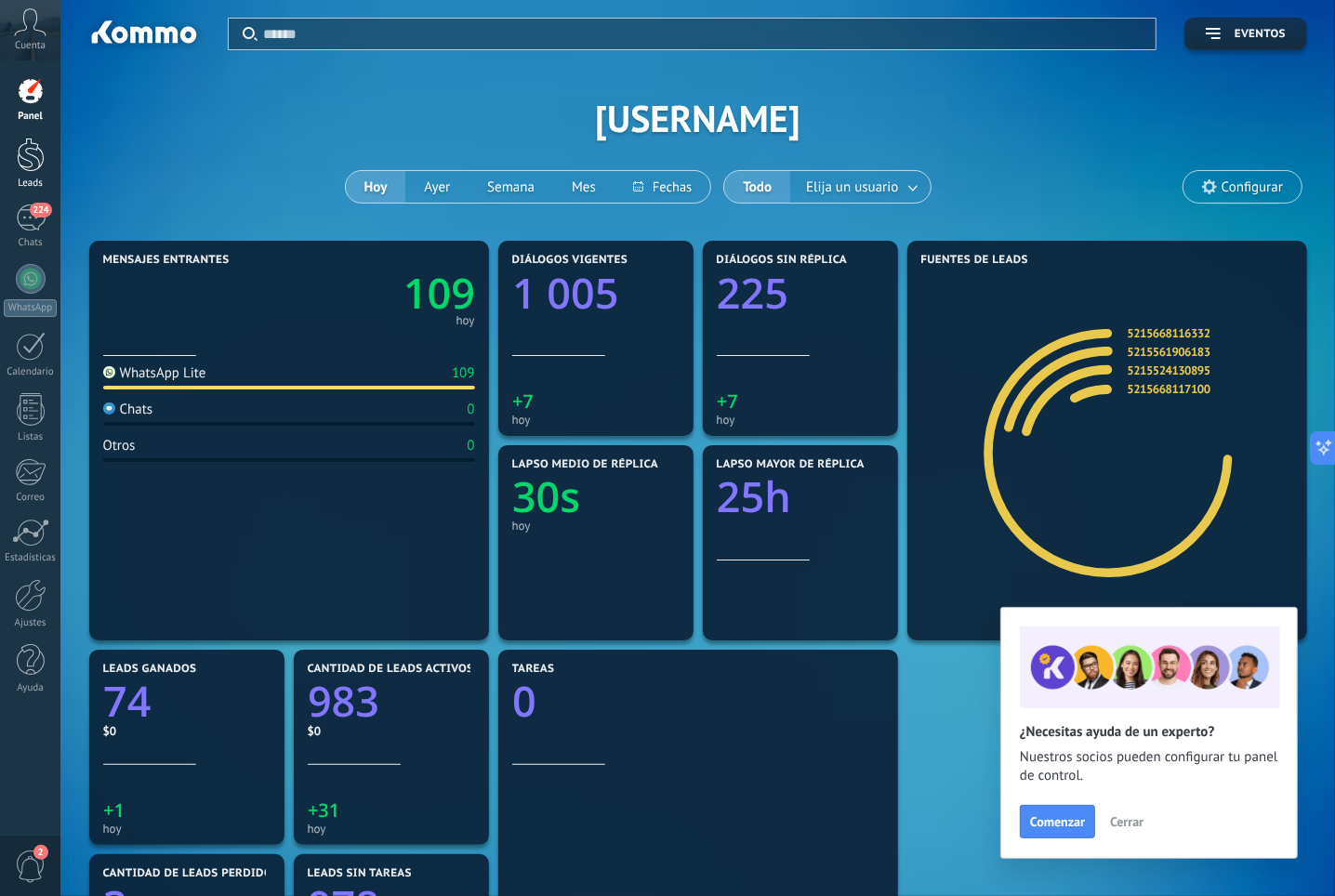 click on "Leads" at bounding box center (30, 164) 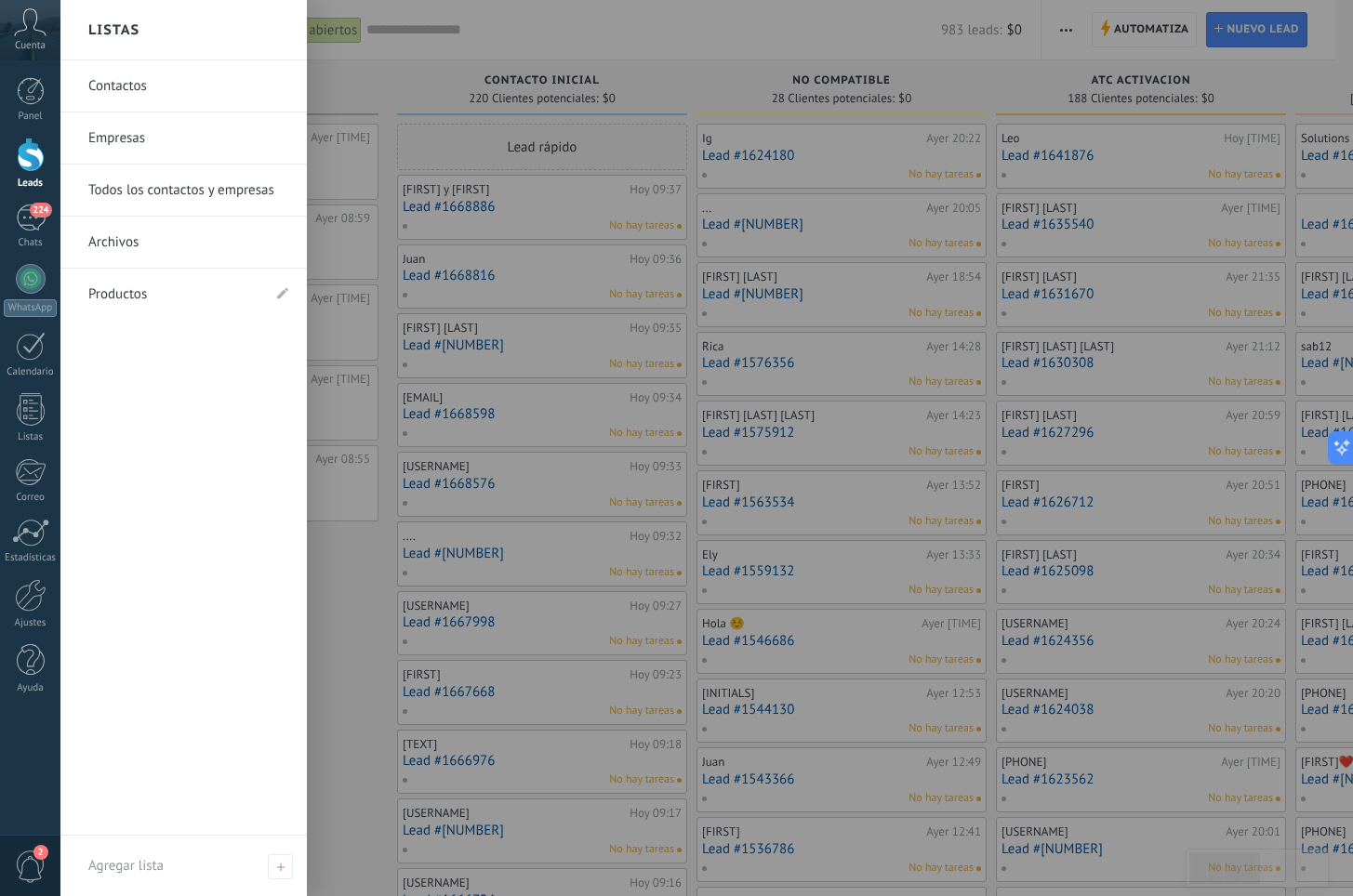 click on "Panel
Leads
[NUMBER]
Chats
WhatsApp
Clientes" at bounding box center (30, 395) 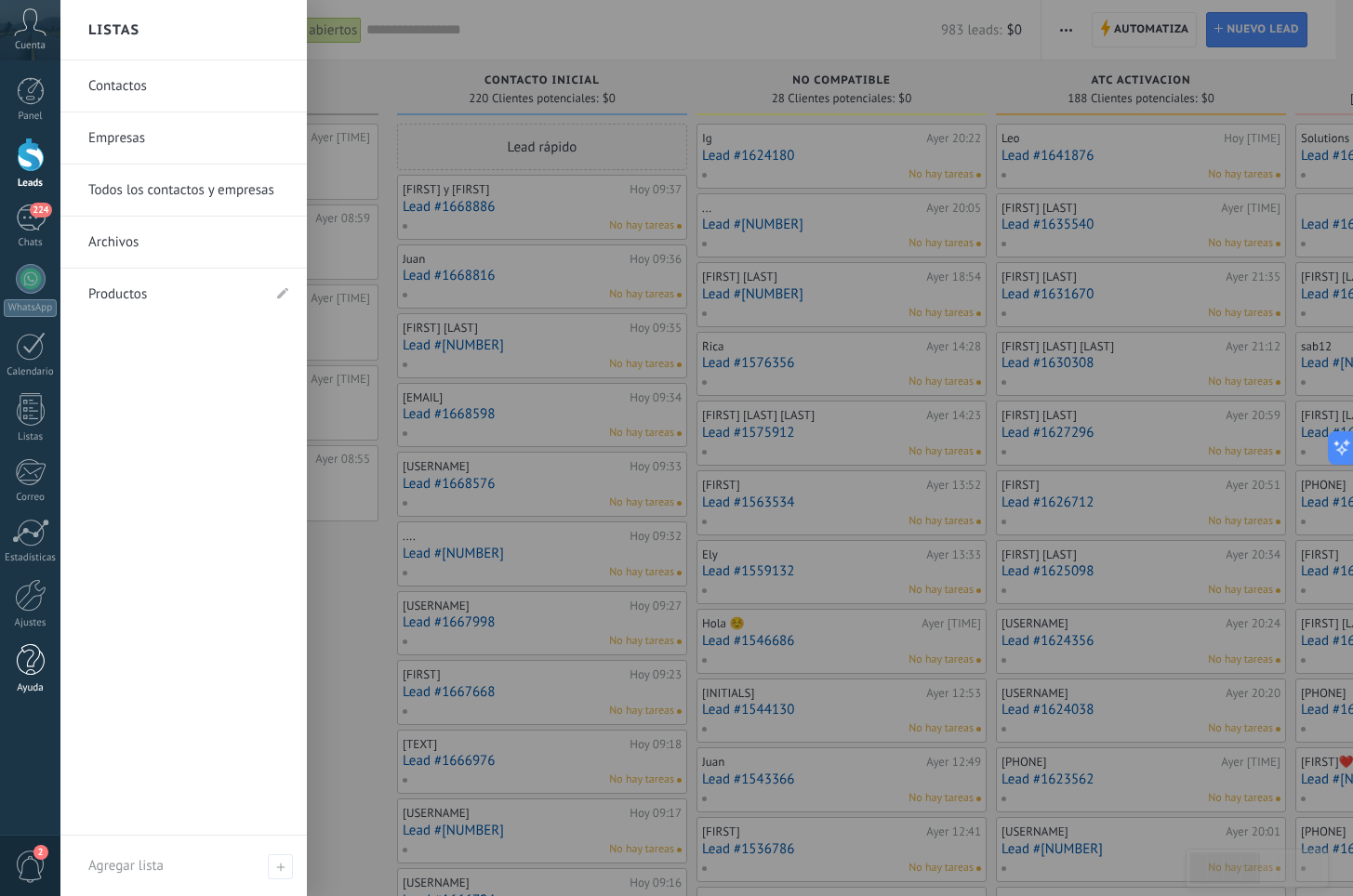 click at bounding box center (31, 660) 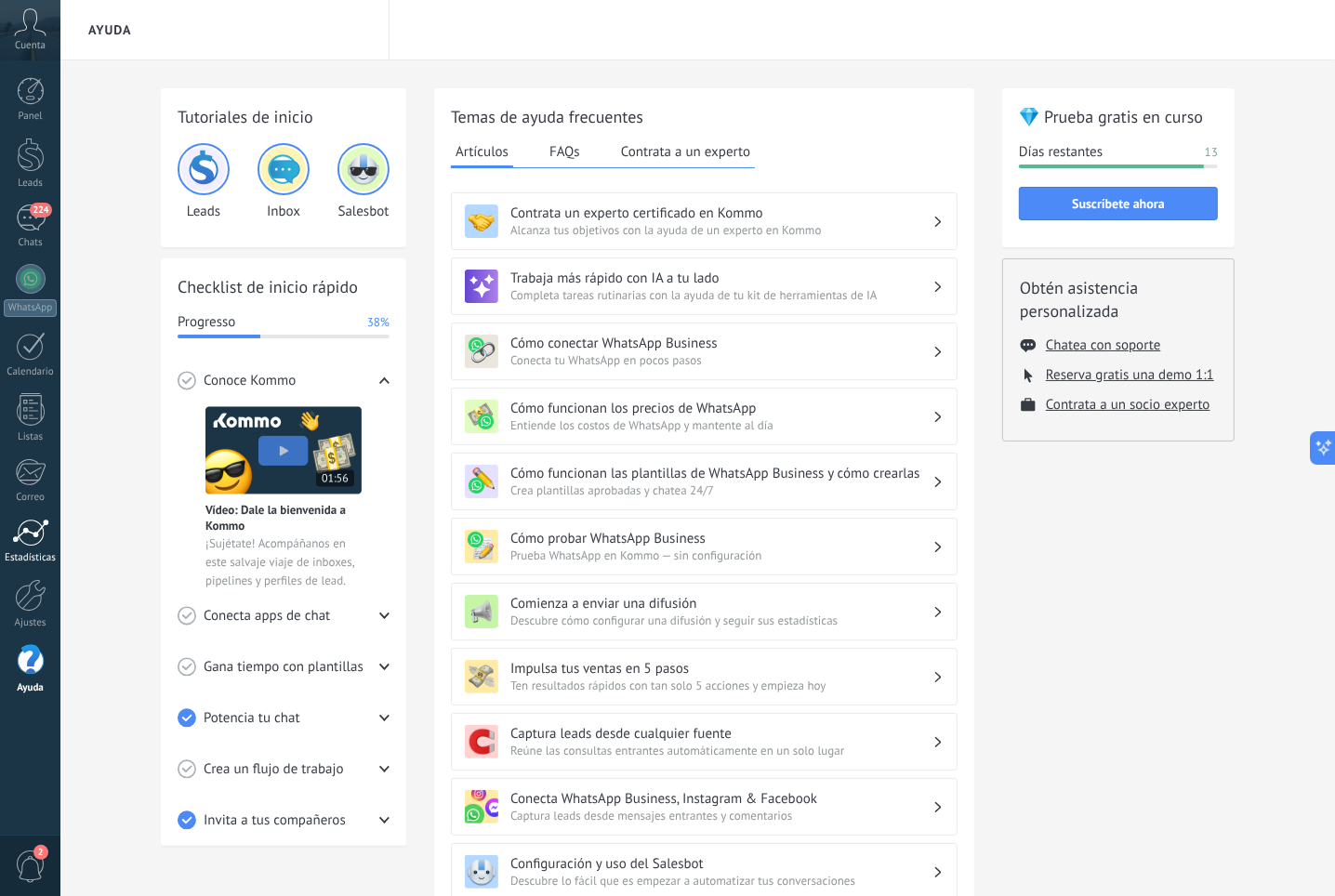 click on "Estadísticas" at bounding box center (31, 558) 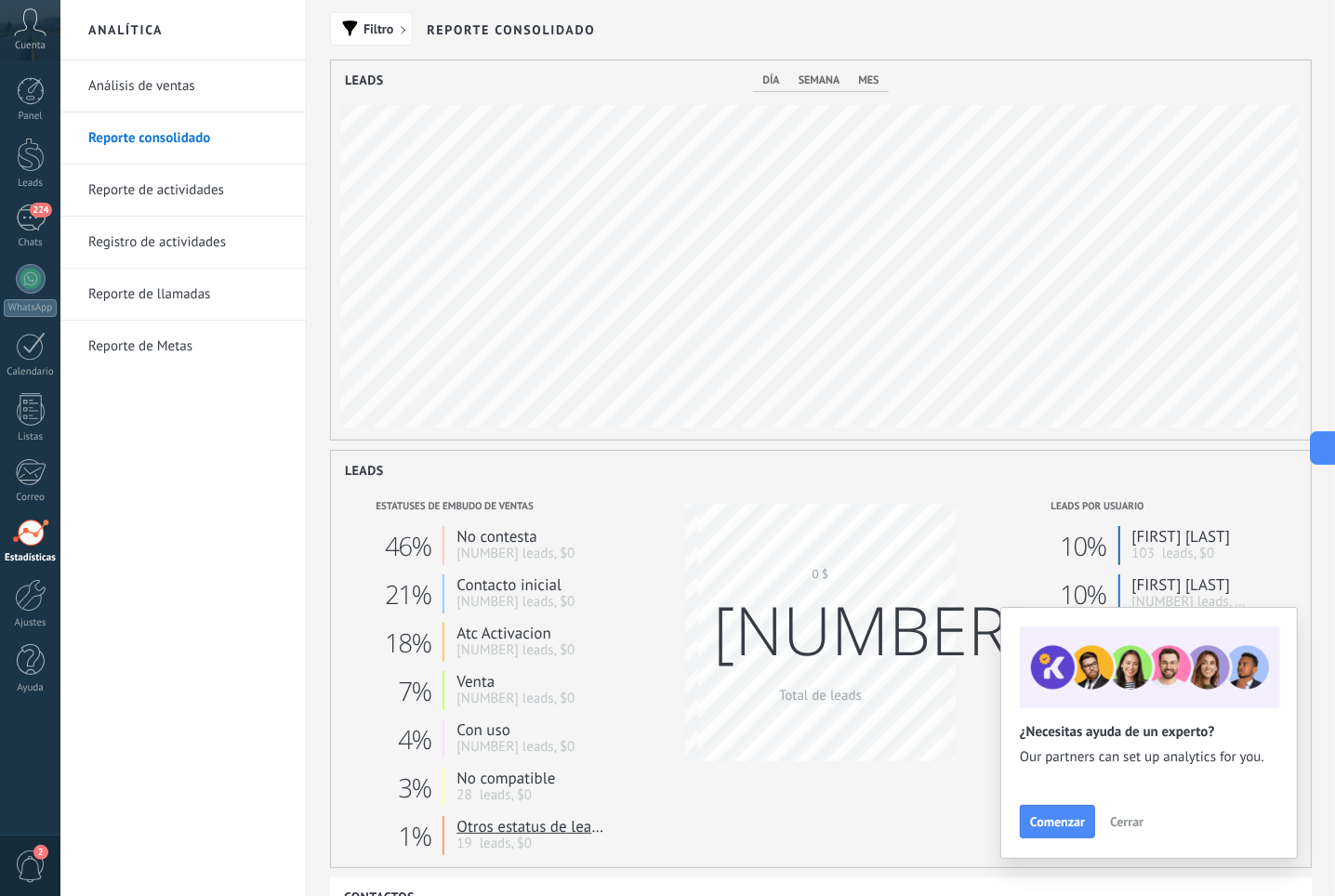 scroll, scrollTop: 929080, scrollLeft: 928685, axis: both 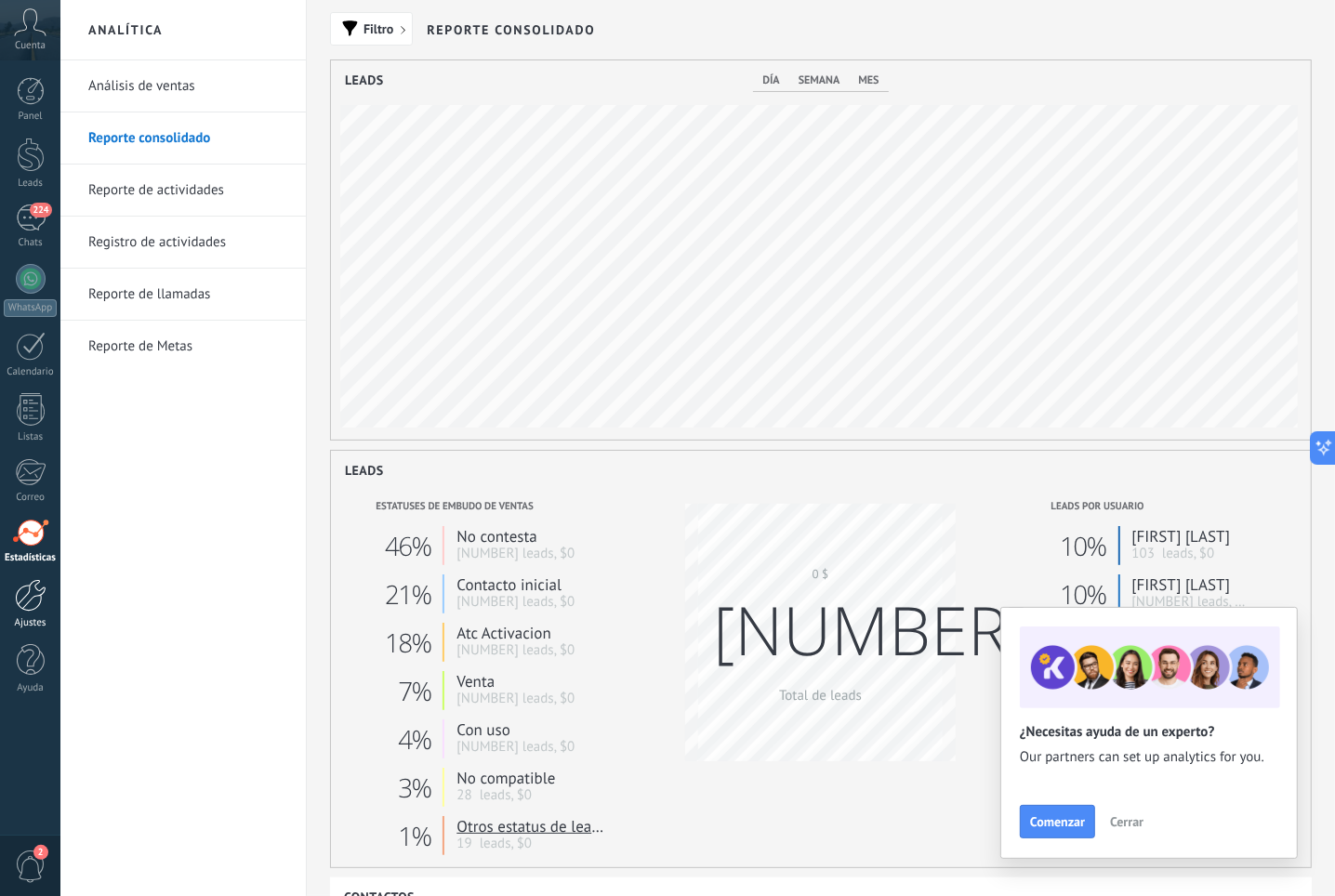 click on "Ajustes" at bounding box center [31, 623] 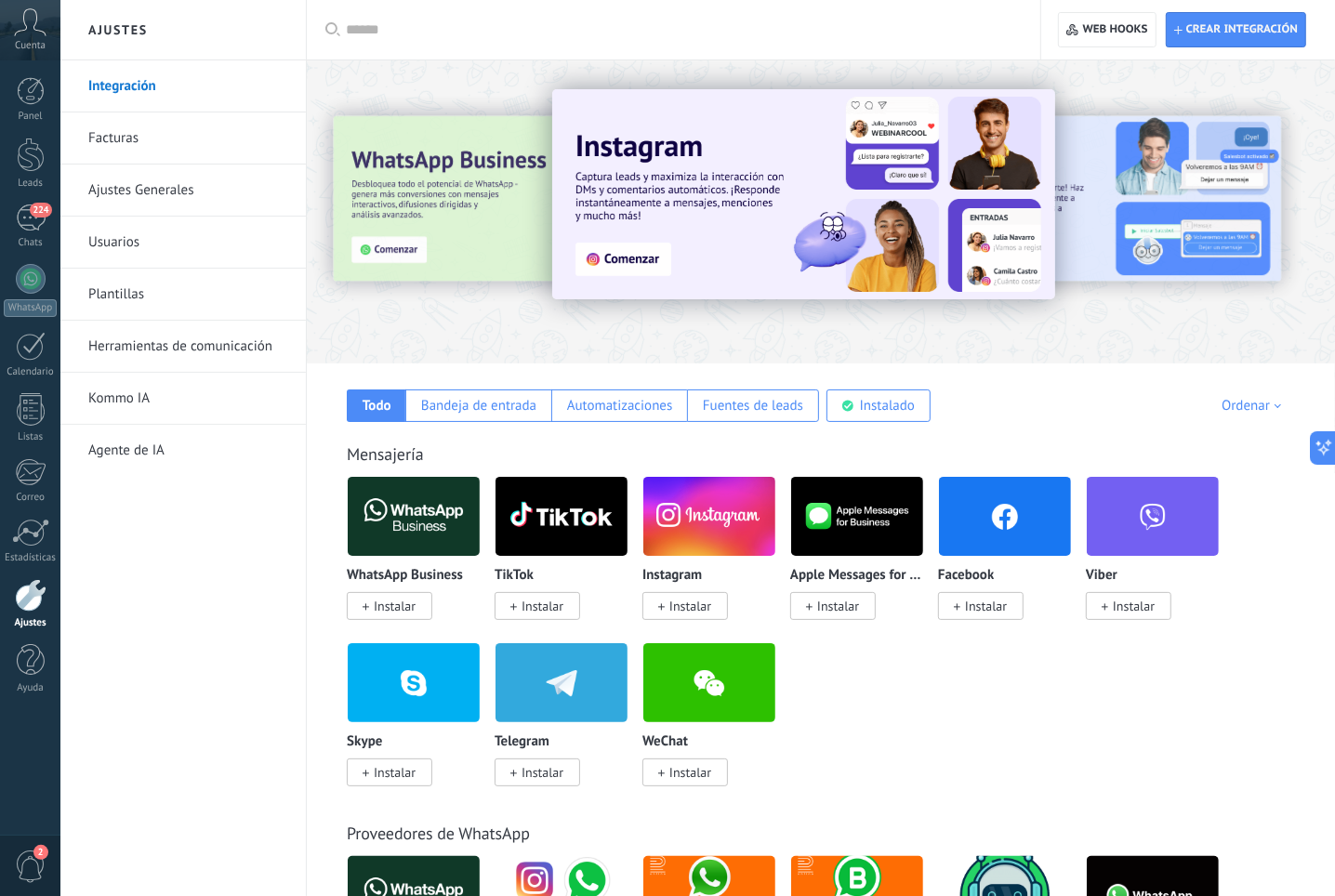 click on "Usuarios" at bounding box center (188, 243) 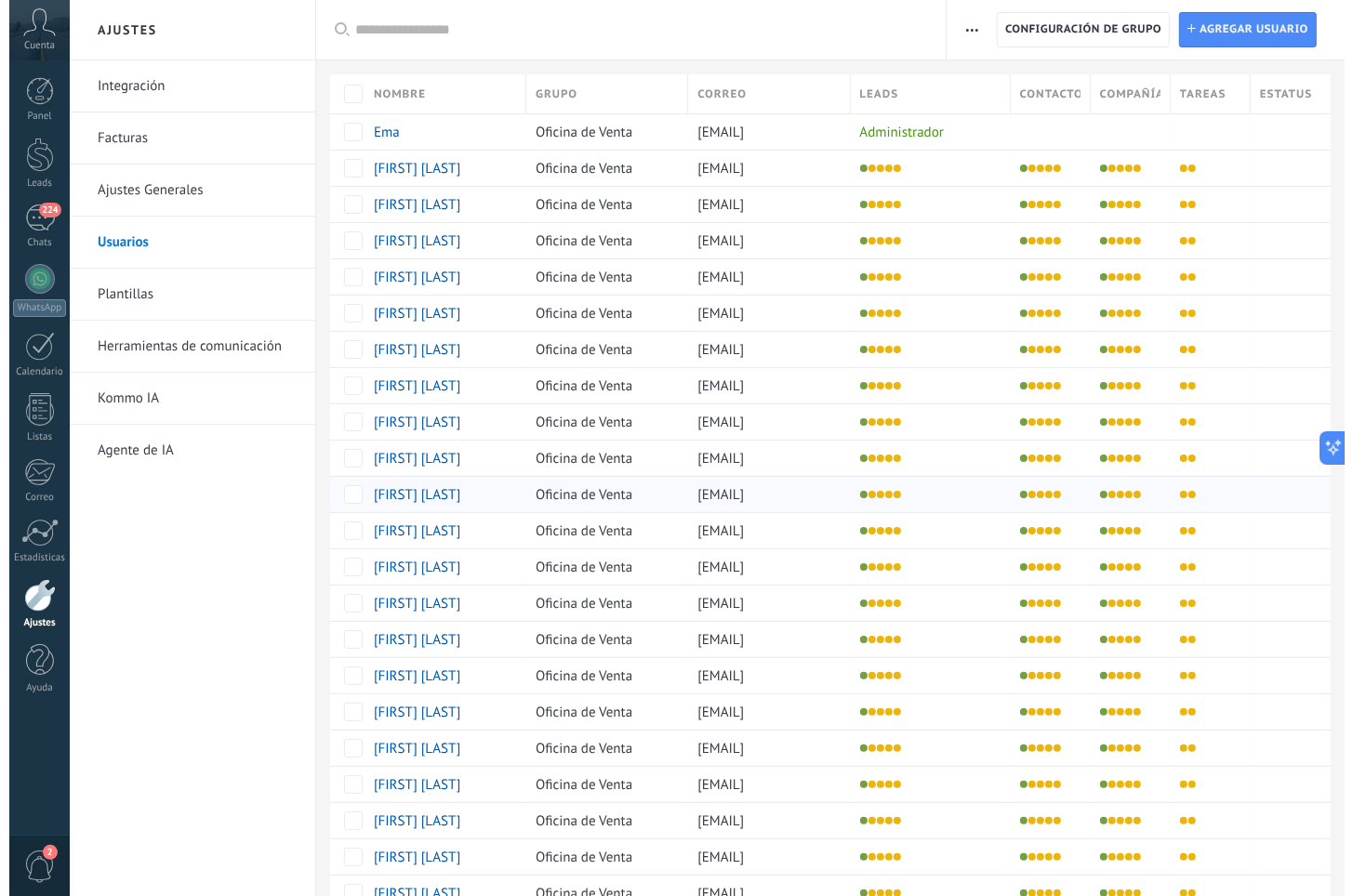 scroll, scrollTop: 570, scrollLeft: 0, axis: vertical 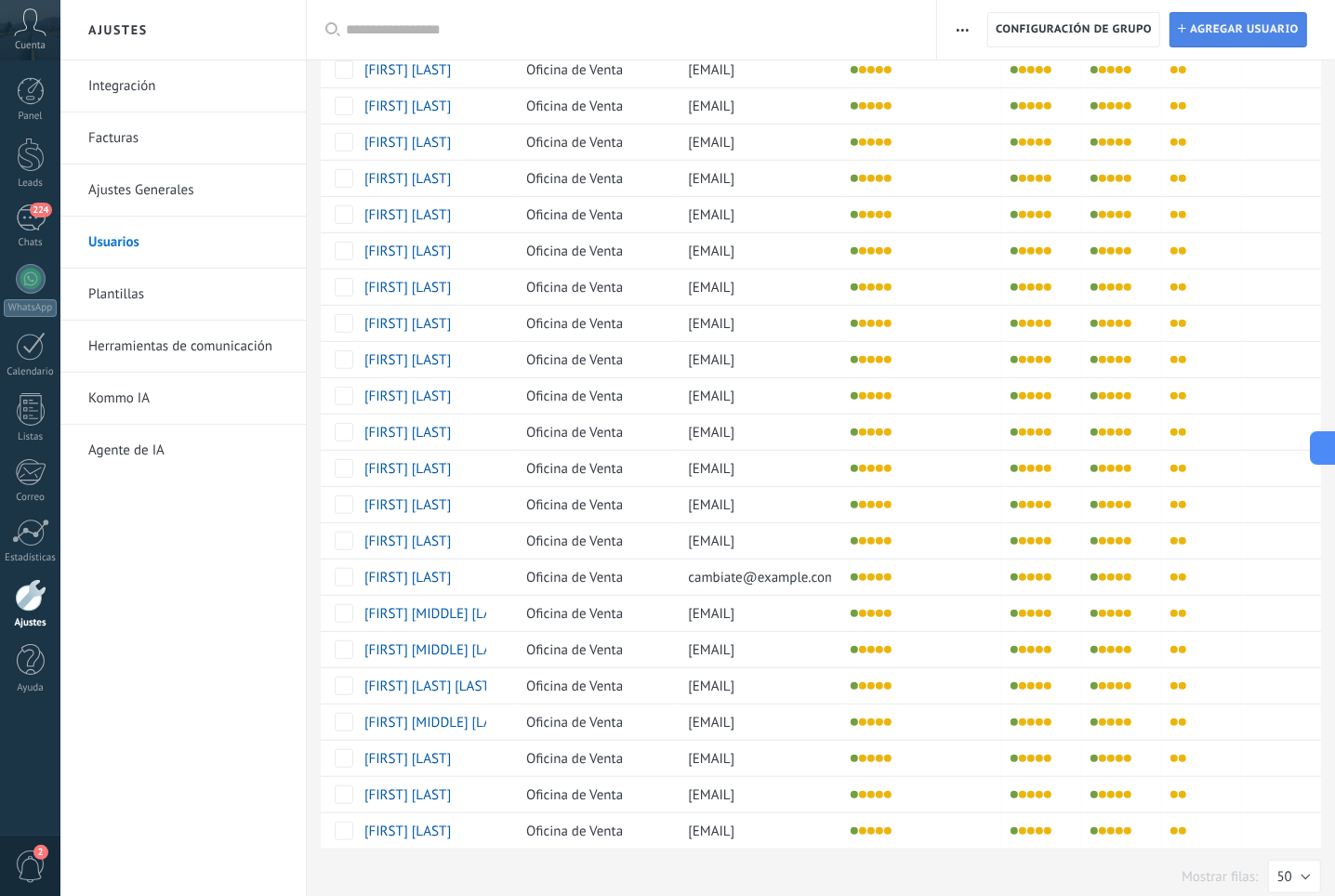 click on "Agregar usuario" at bounding box center (1244, 30) 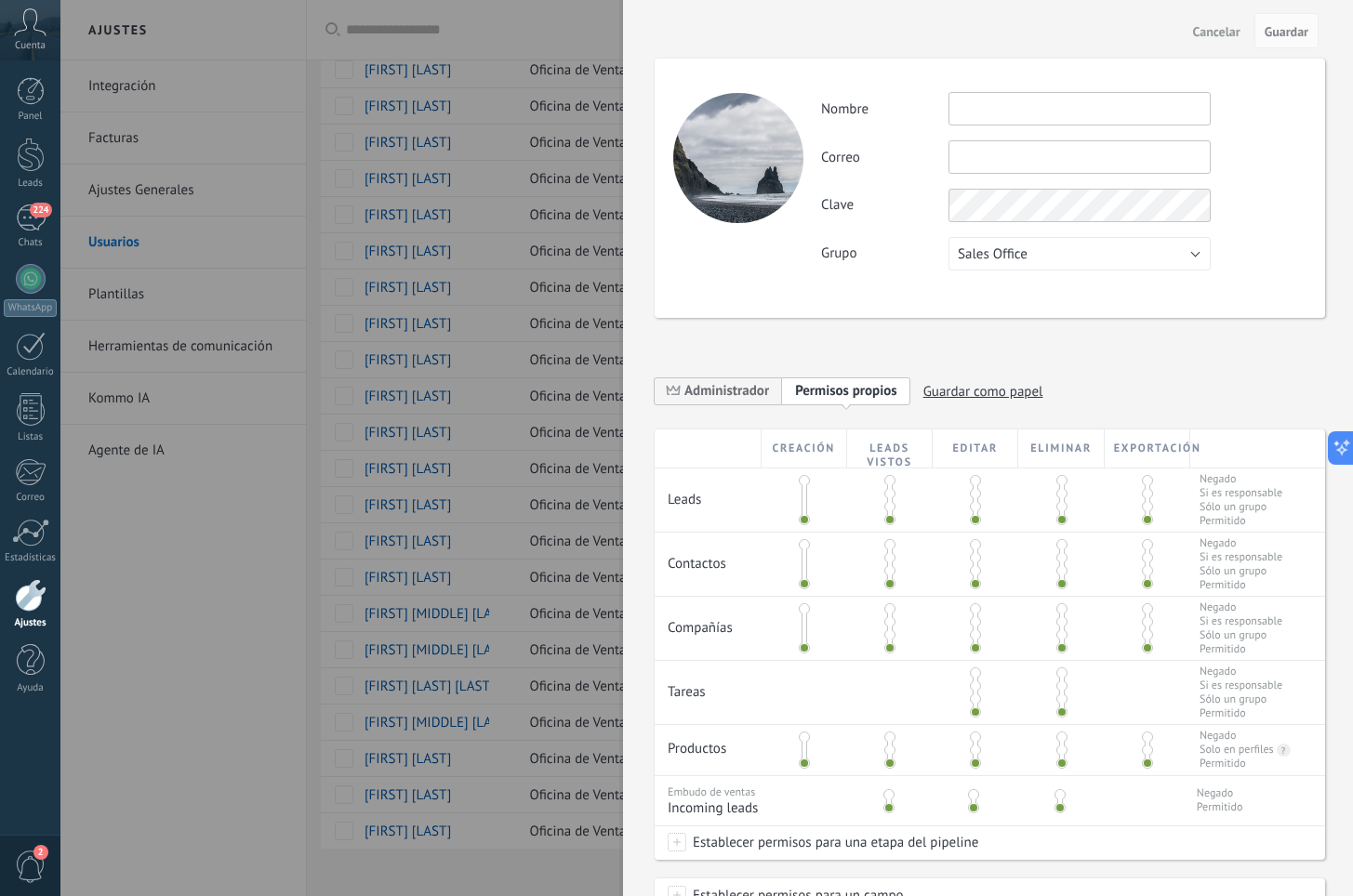 click at bounding box center (1080, 109) 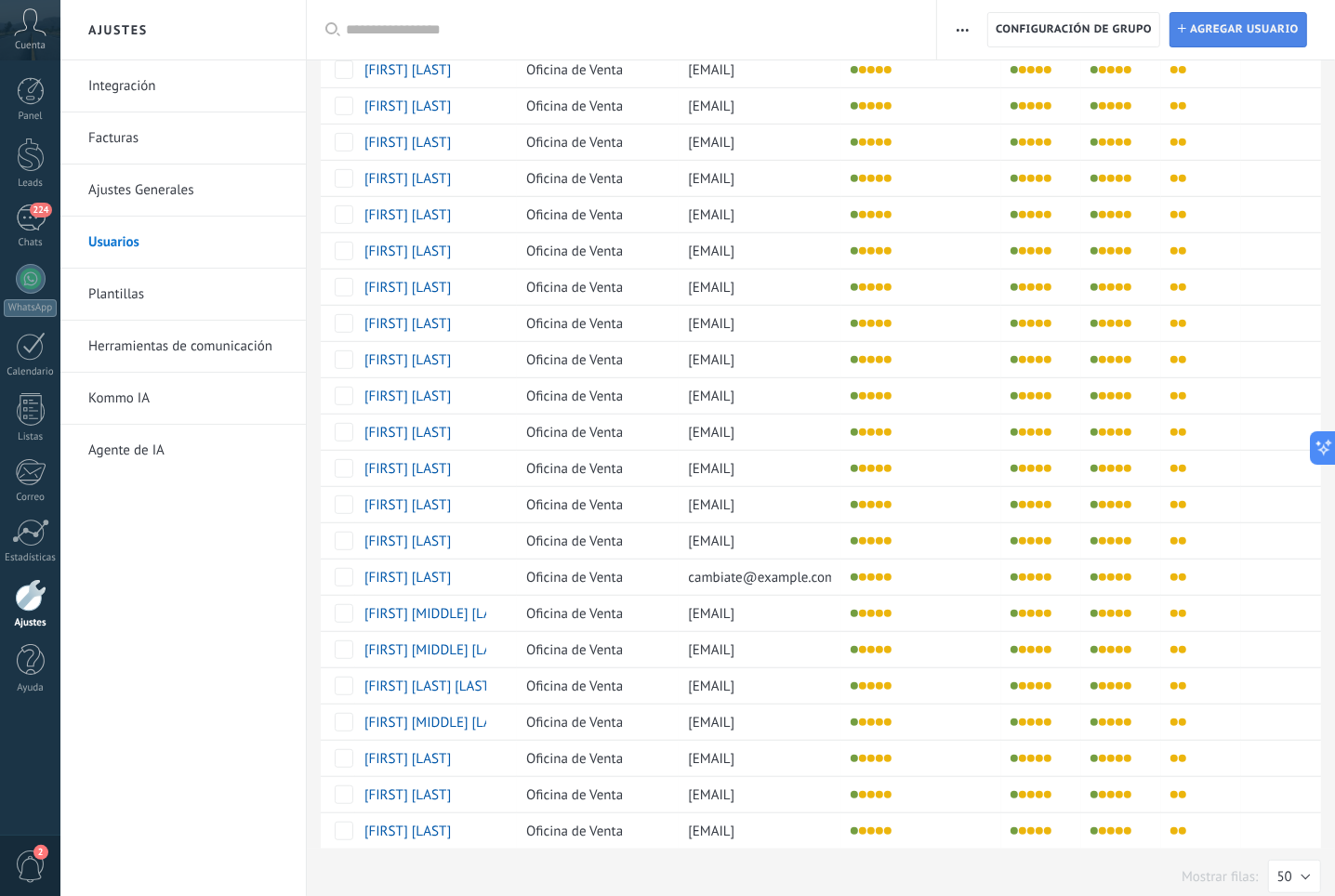 click on "Agregar usuario" at bounding box center [1244, 30] 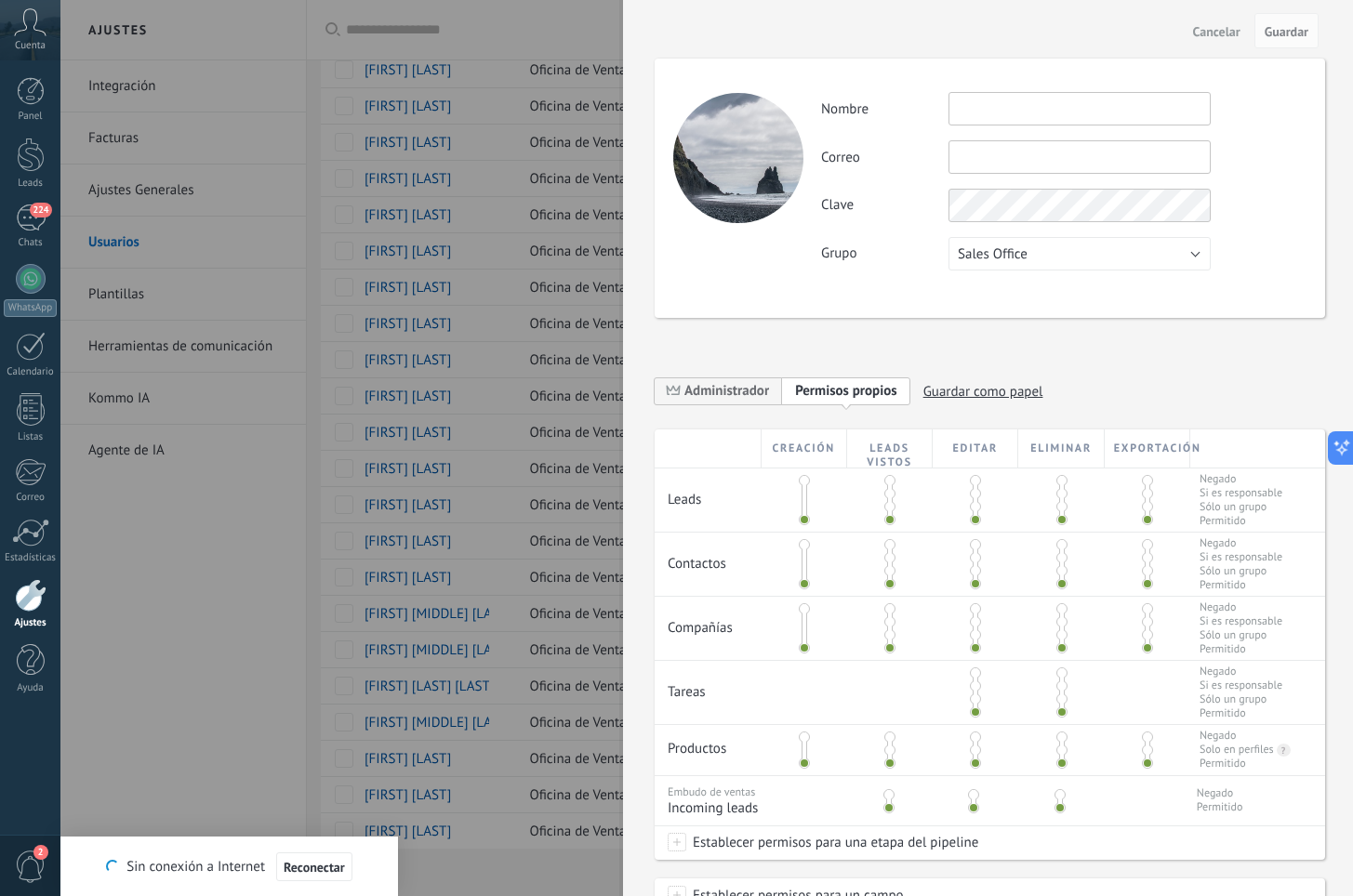 click at bounding box center [1080, 157] 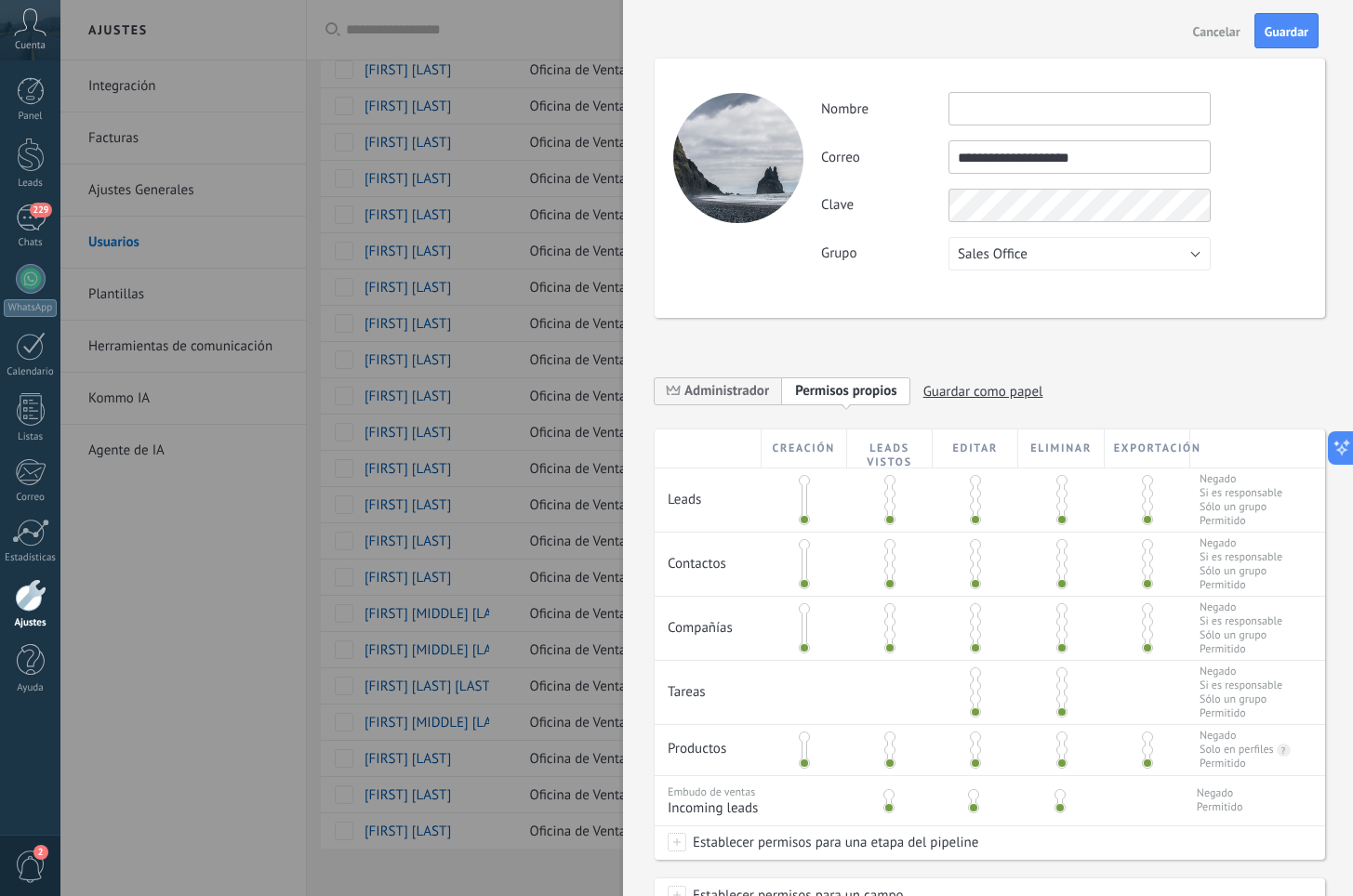 type on "**********" 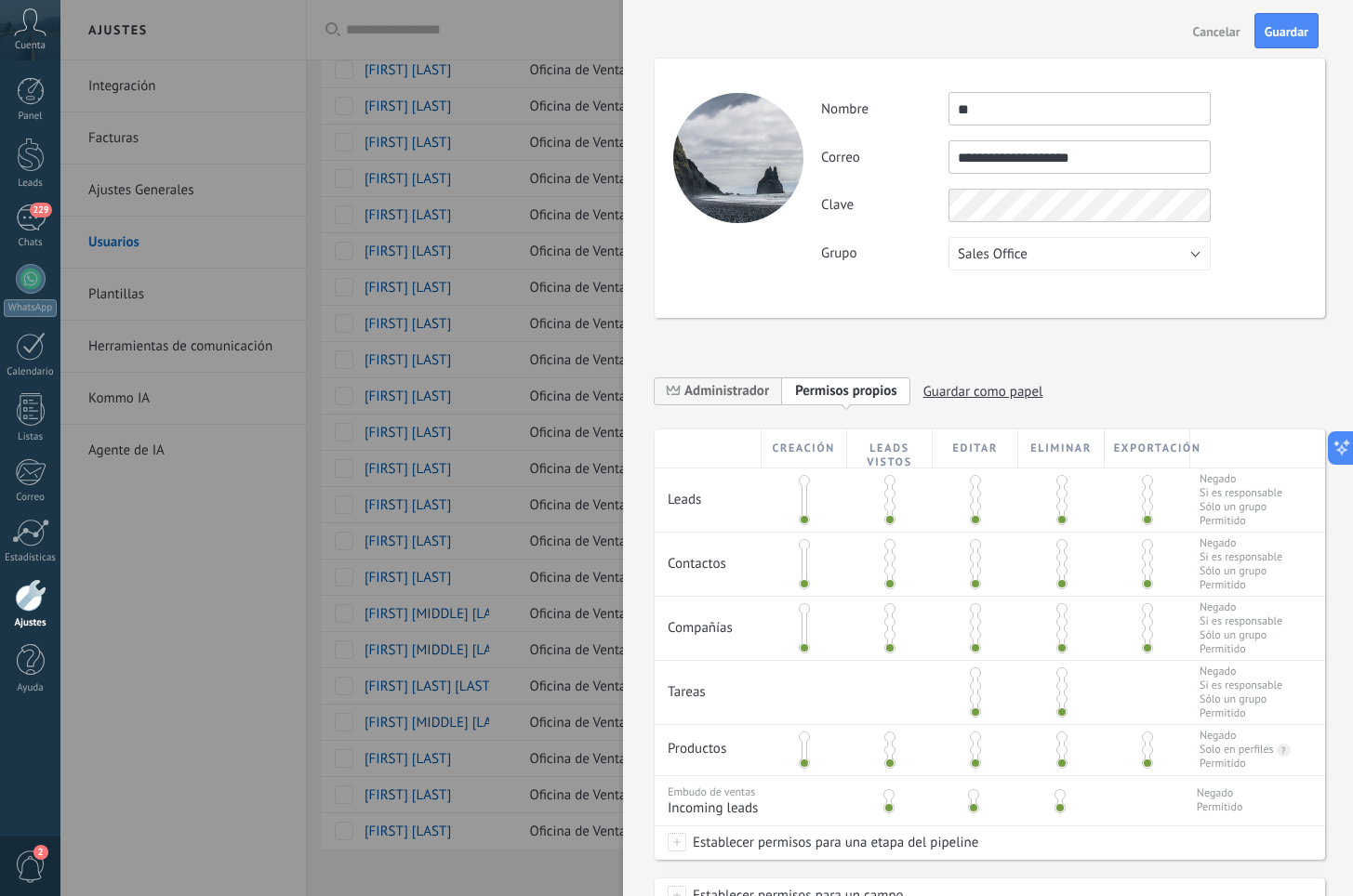 type on "*" 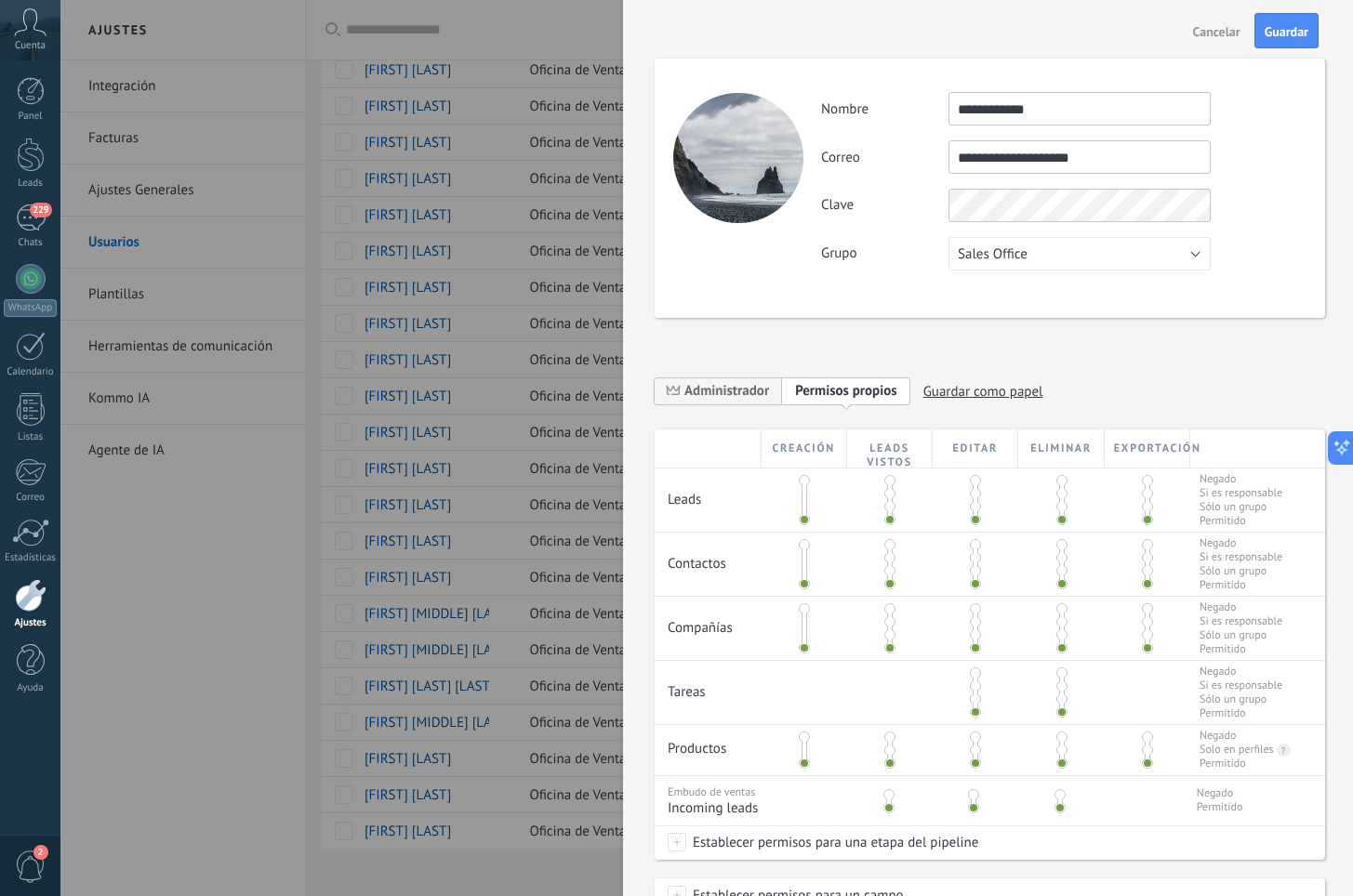 type on "**********" 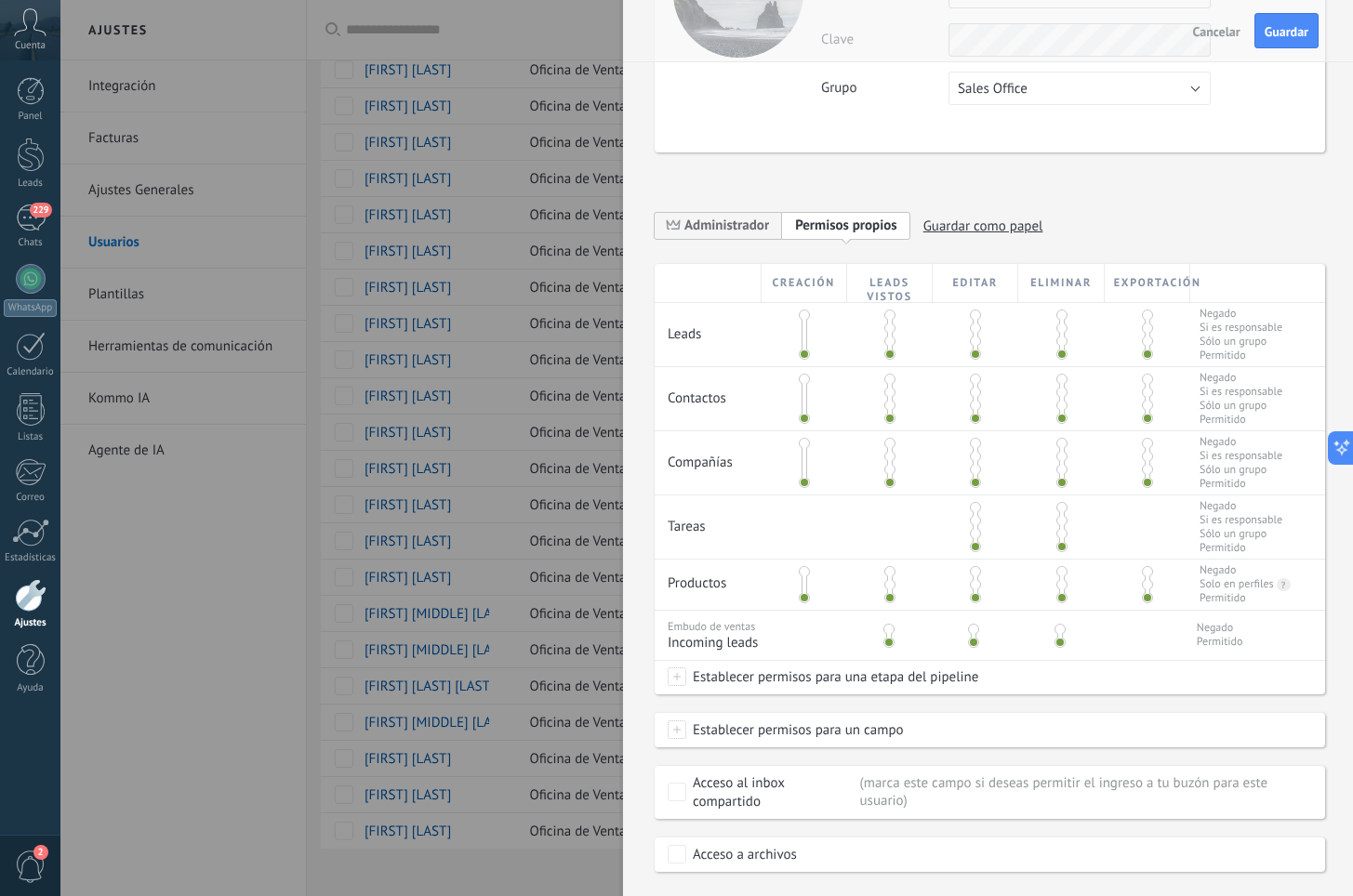 scroll, scrollTop: 191, scrollLeft: 0, axis: vertical 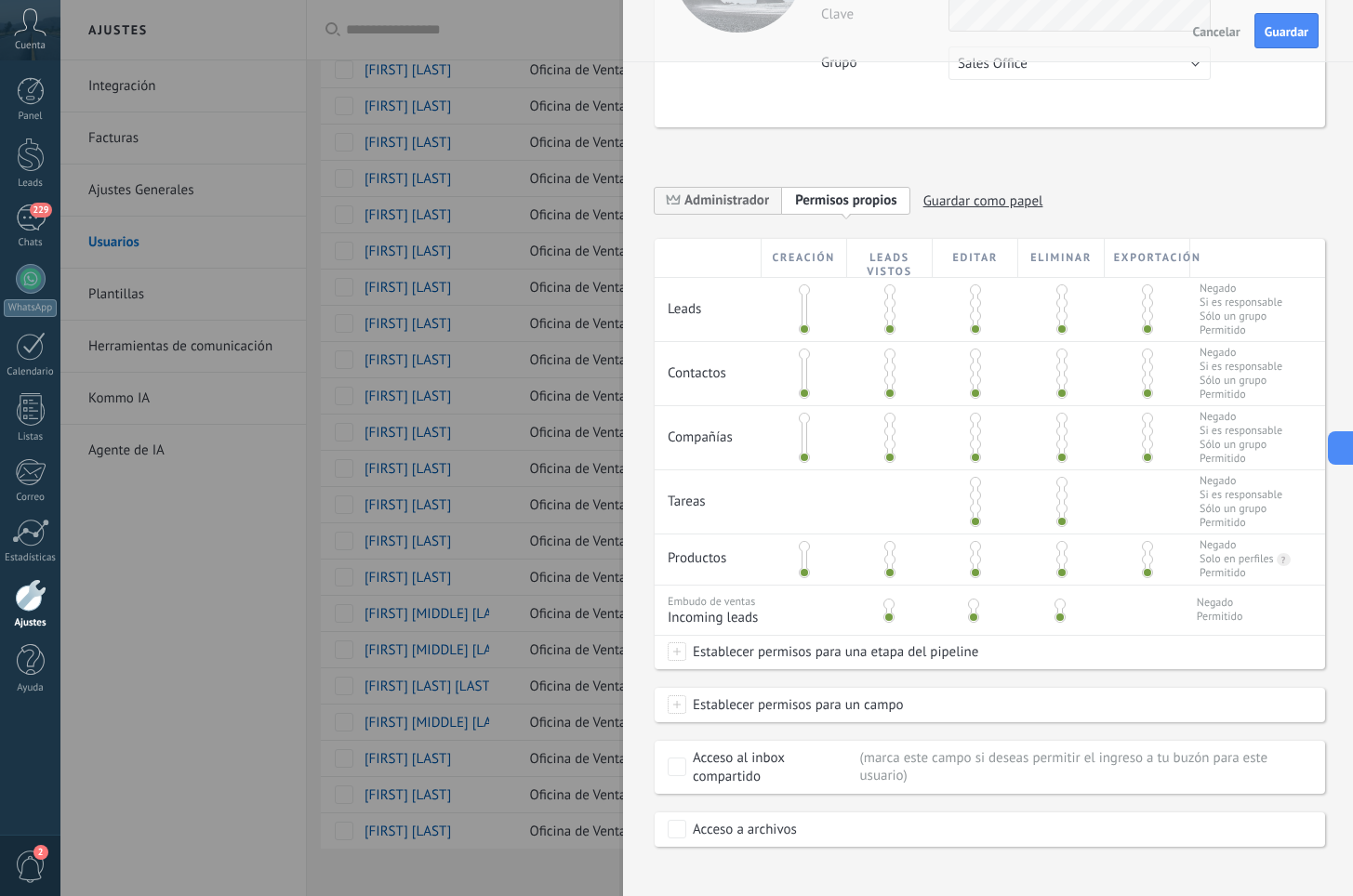 click at bounding box center (890, 303) 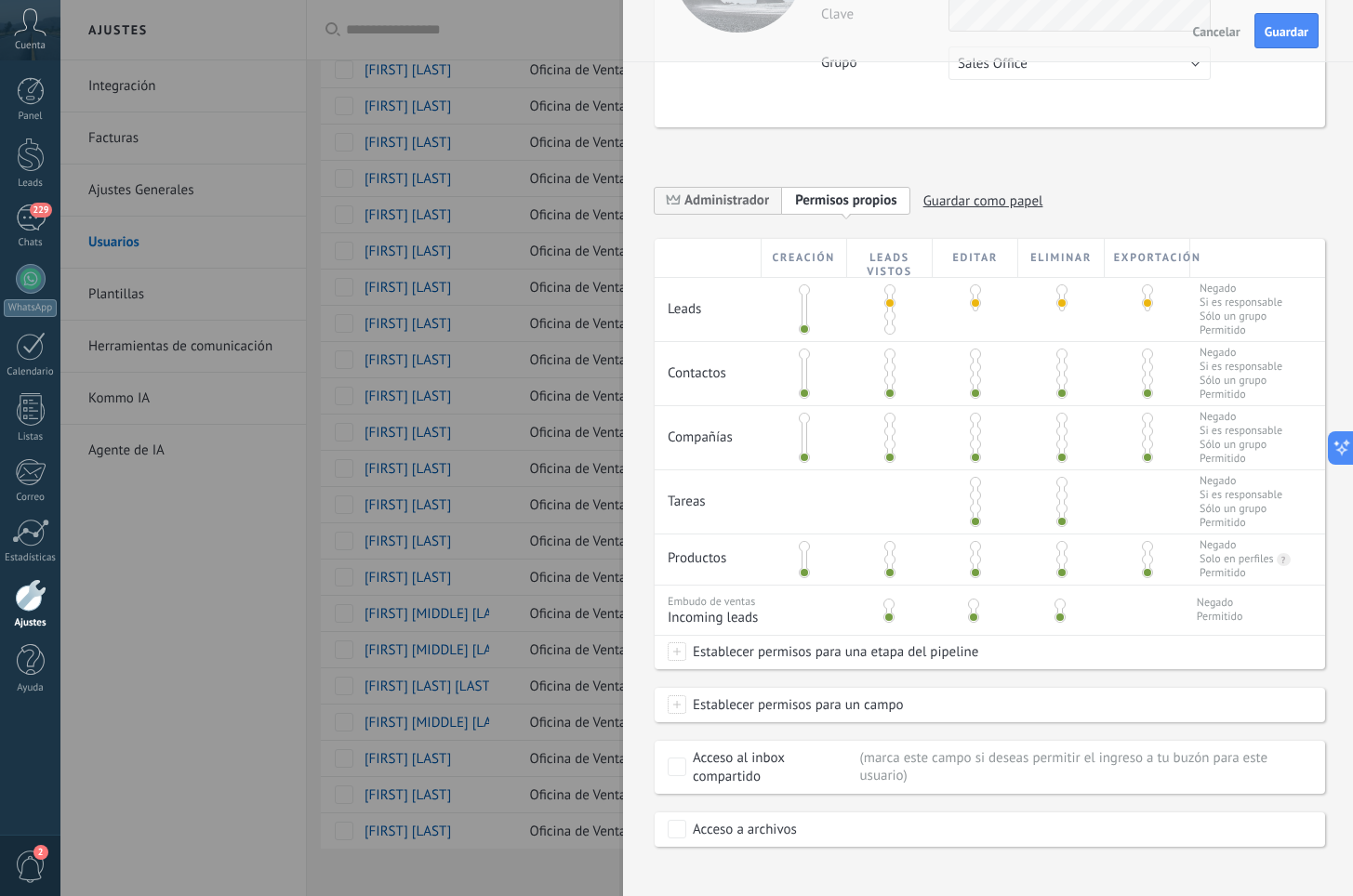 click at bounding box center [890, 374] 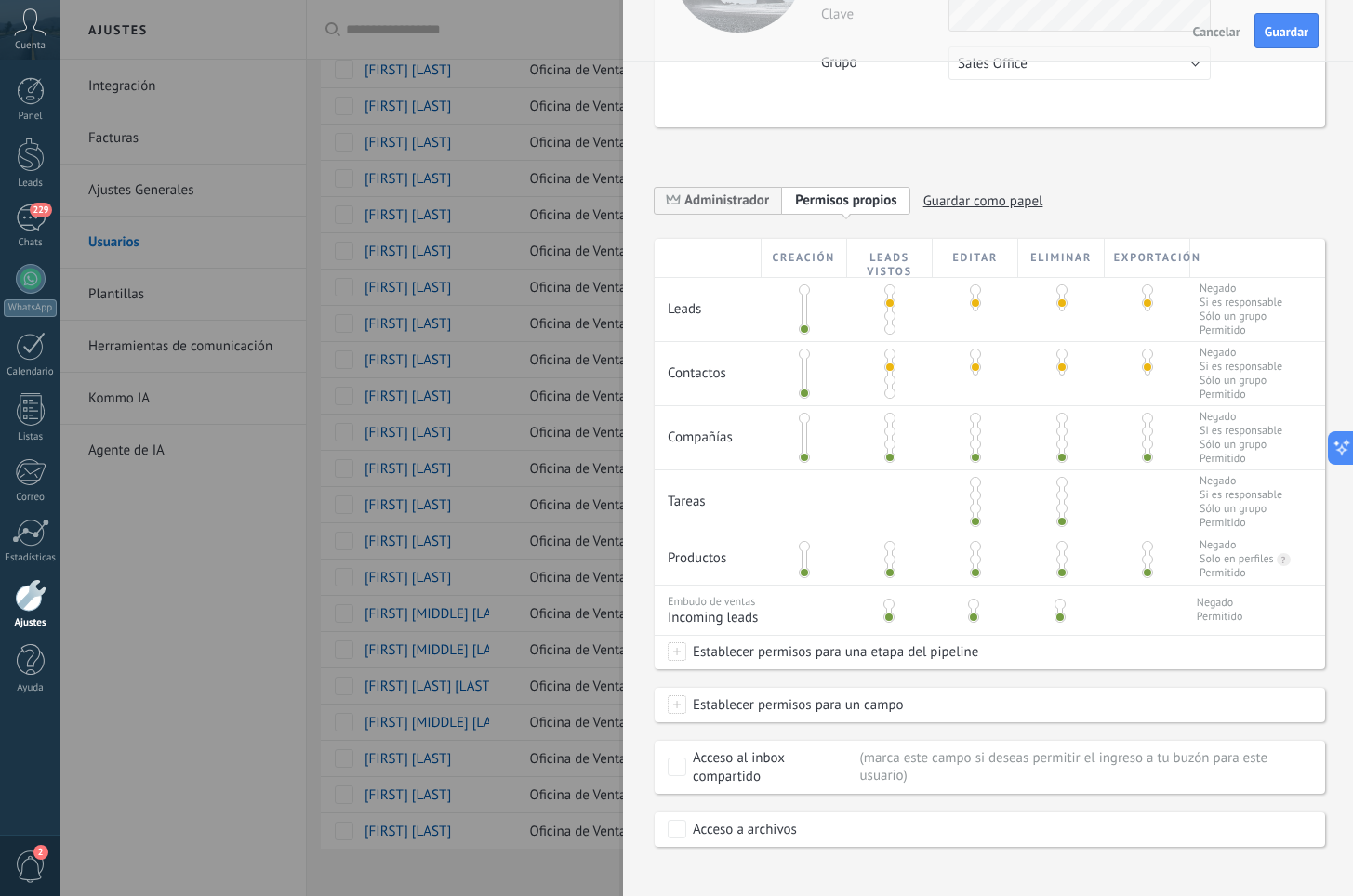 click at bounding box center [890, 431] 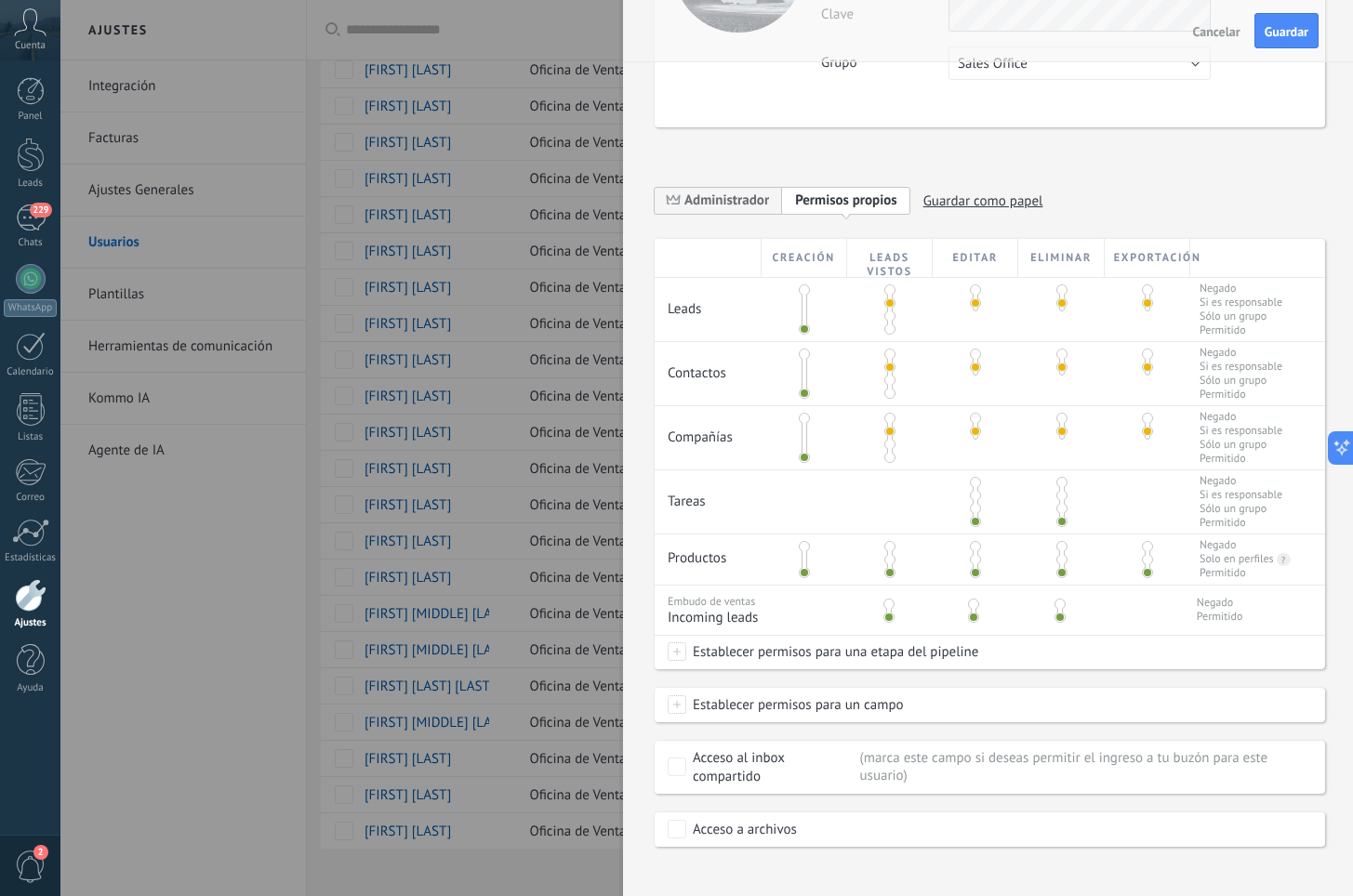 click at bounding box center (975, 495) 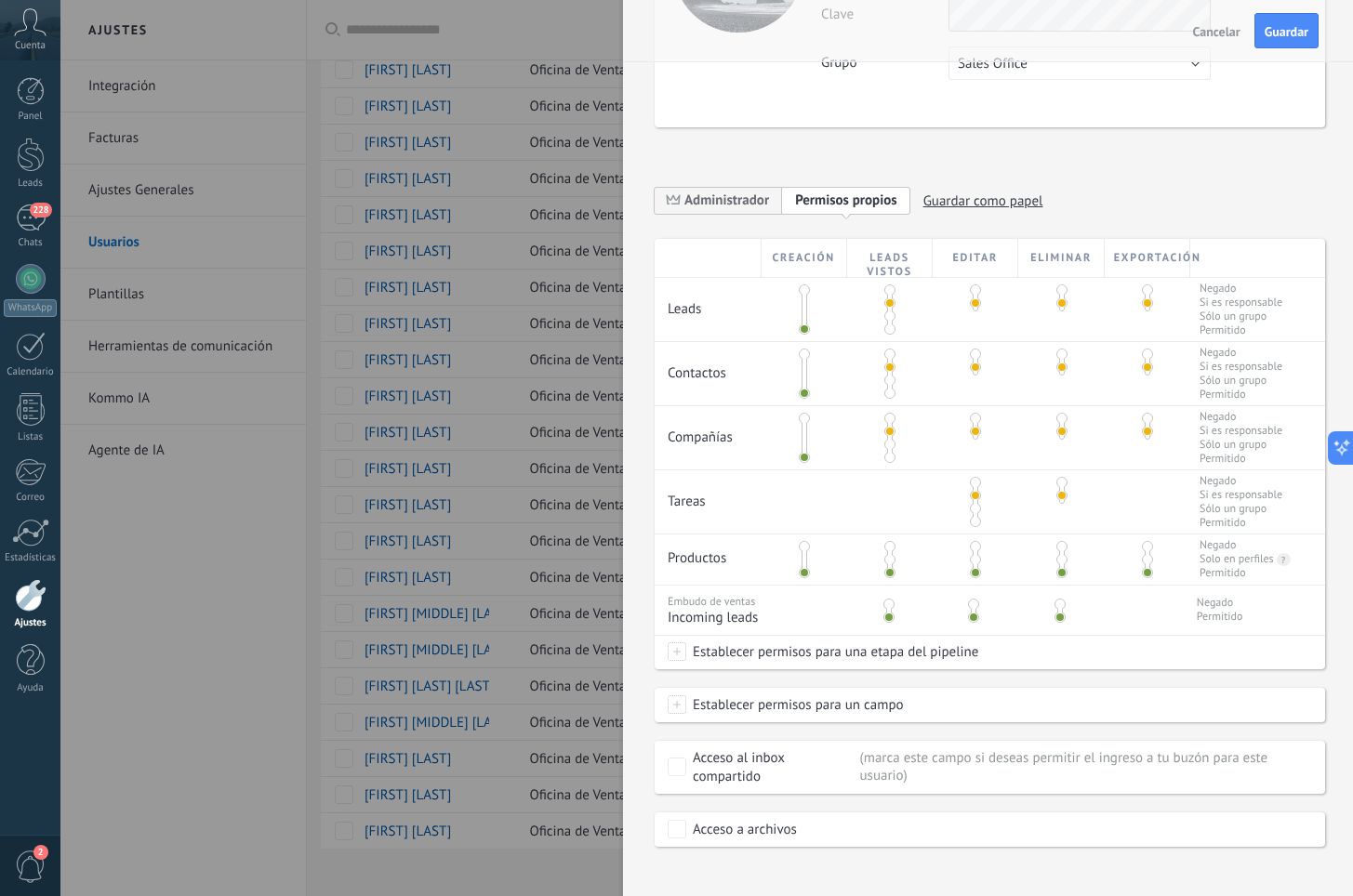 click at bounding box center [890, 560] 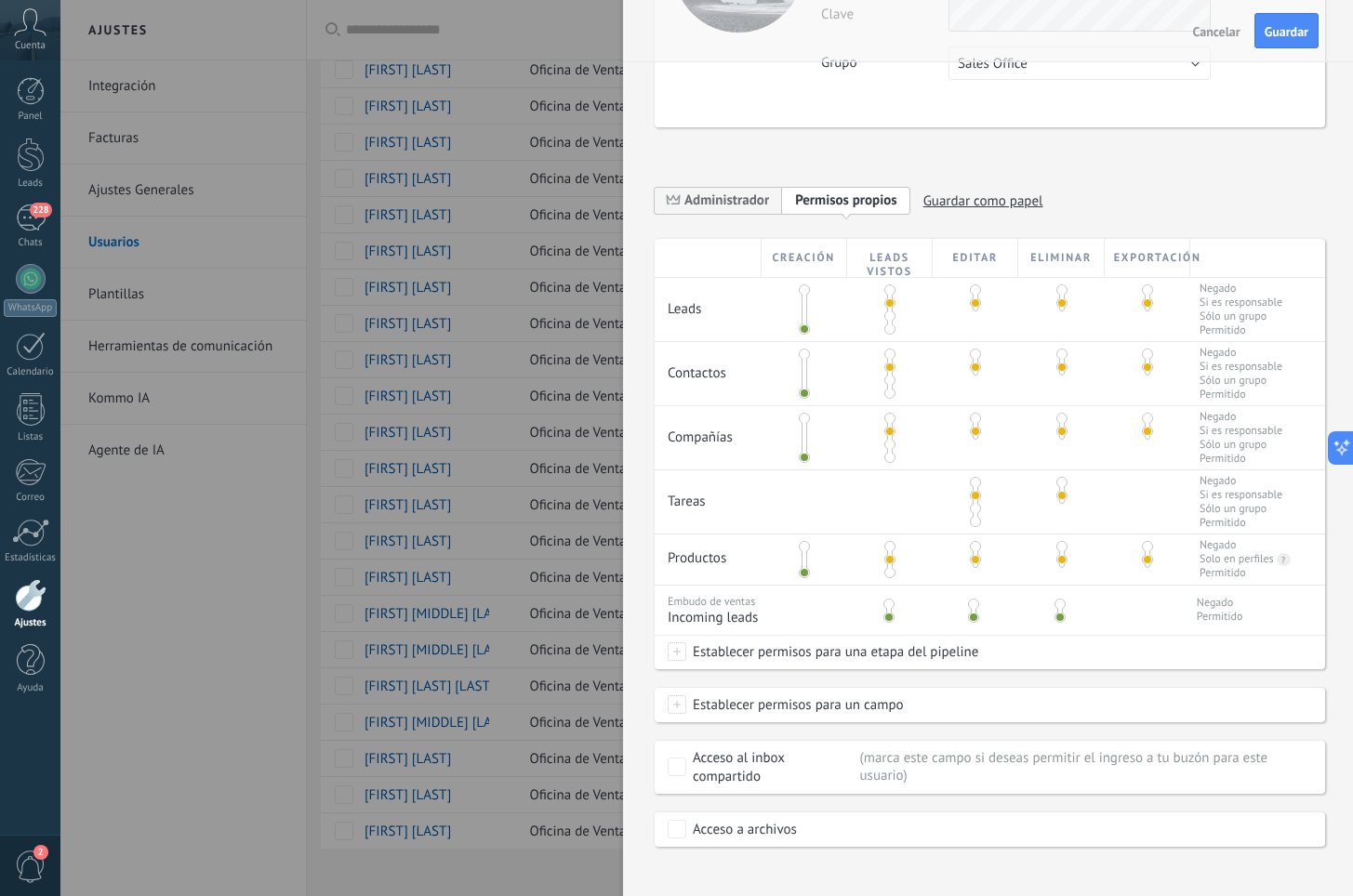 click at bounding box center (889, 604) 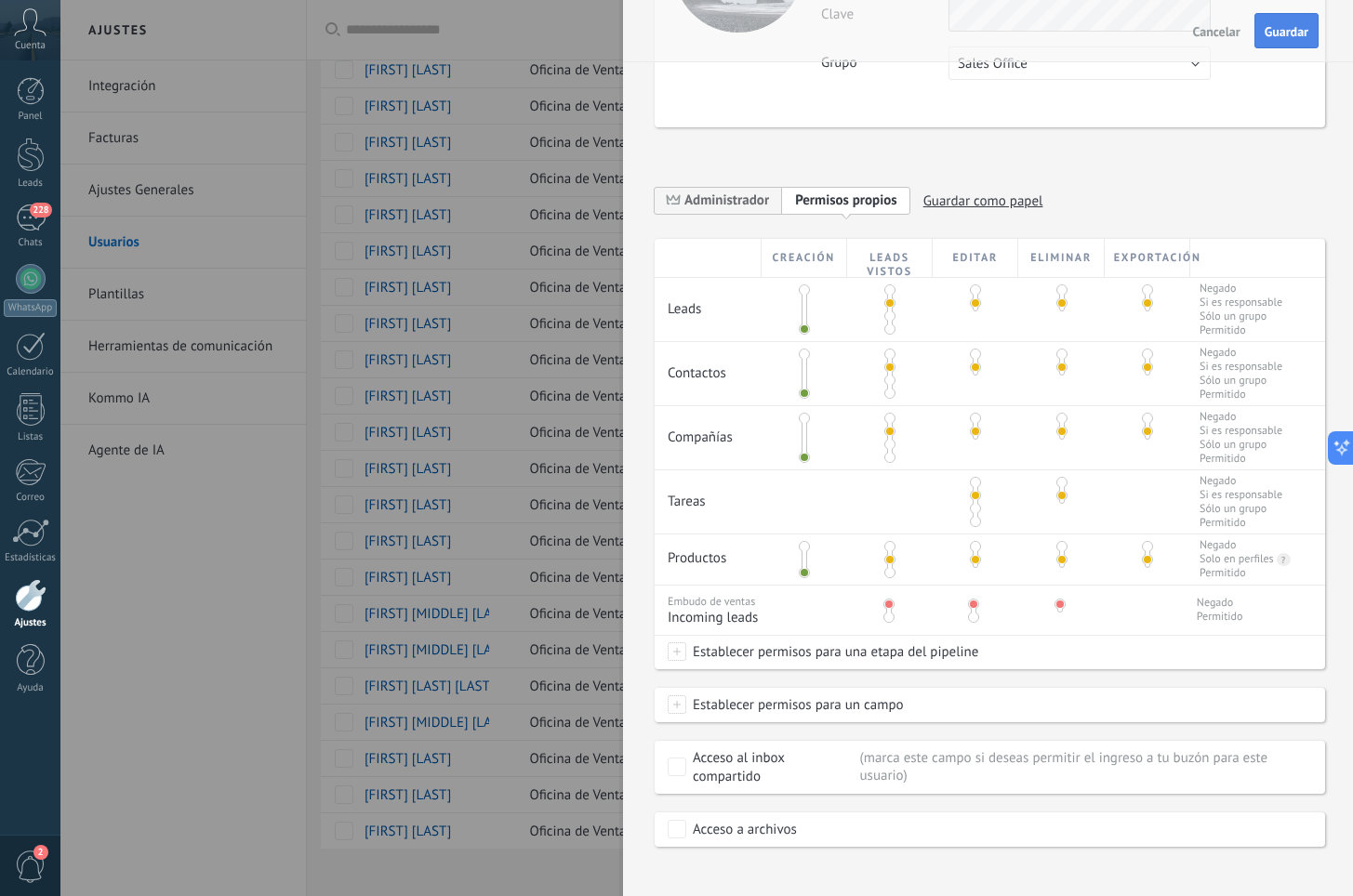 click on "Guardar" at bounding box center (1286, 32) 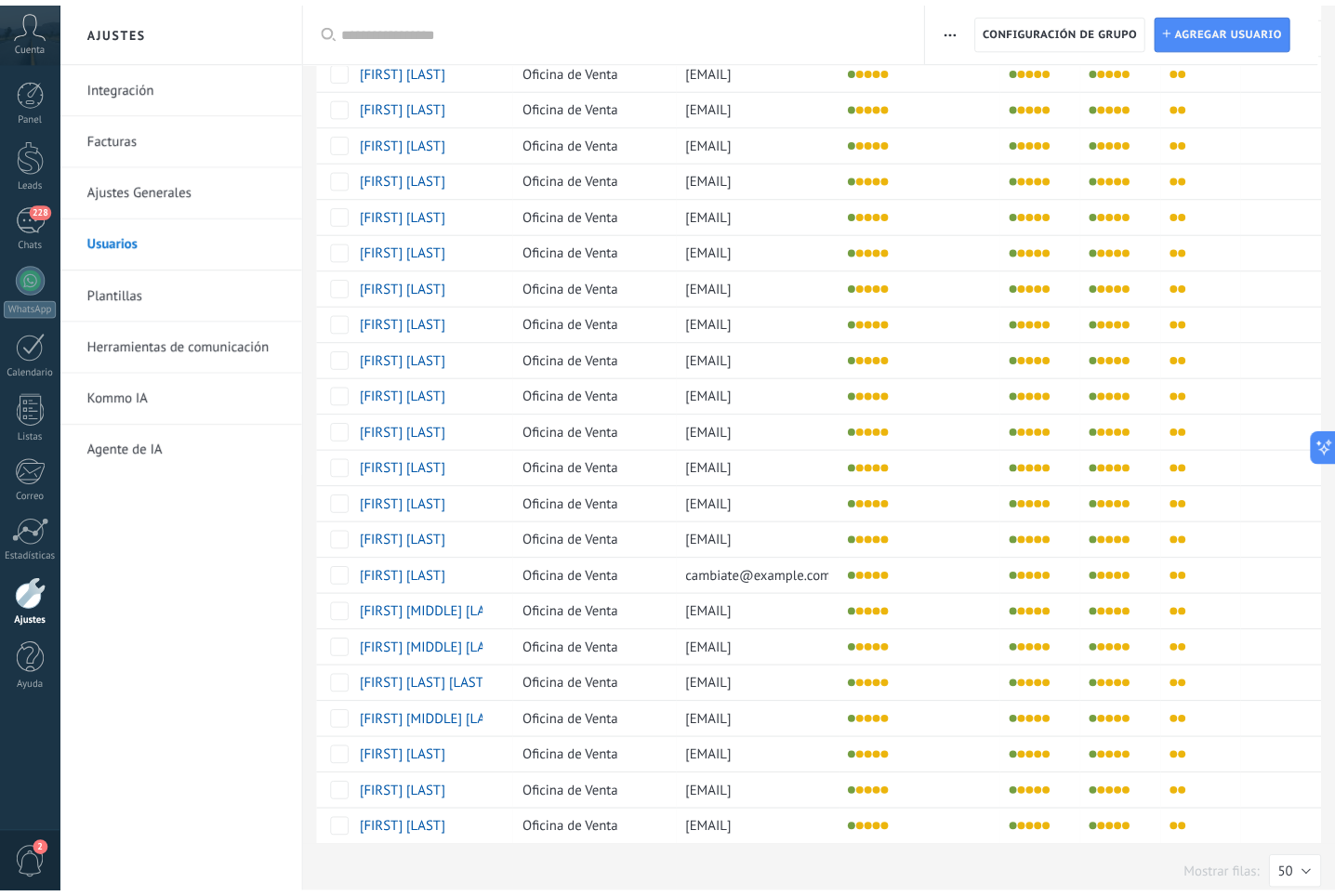 scroll, scrollTop: 0, scrollLeft: 0, axis: both 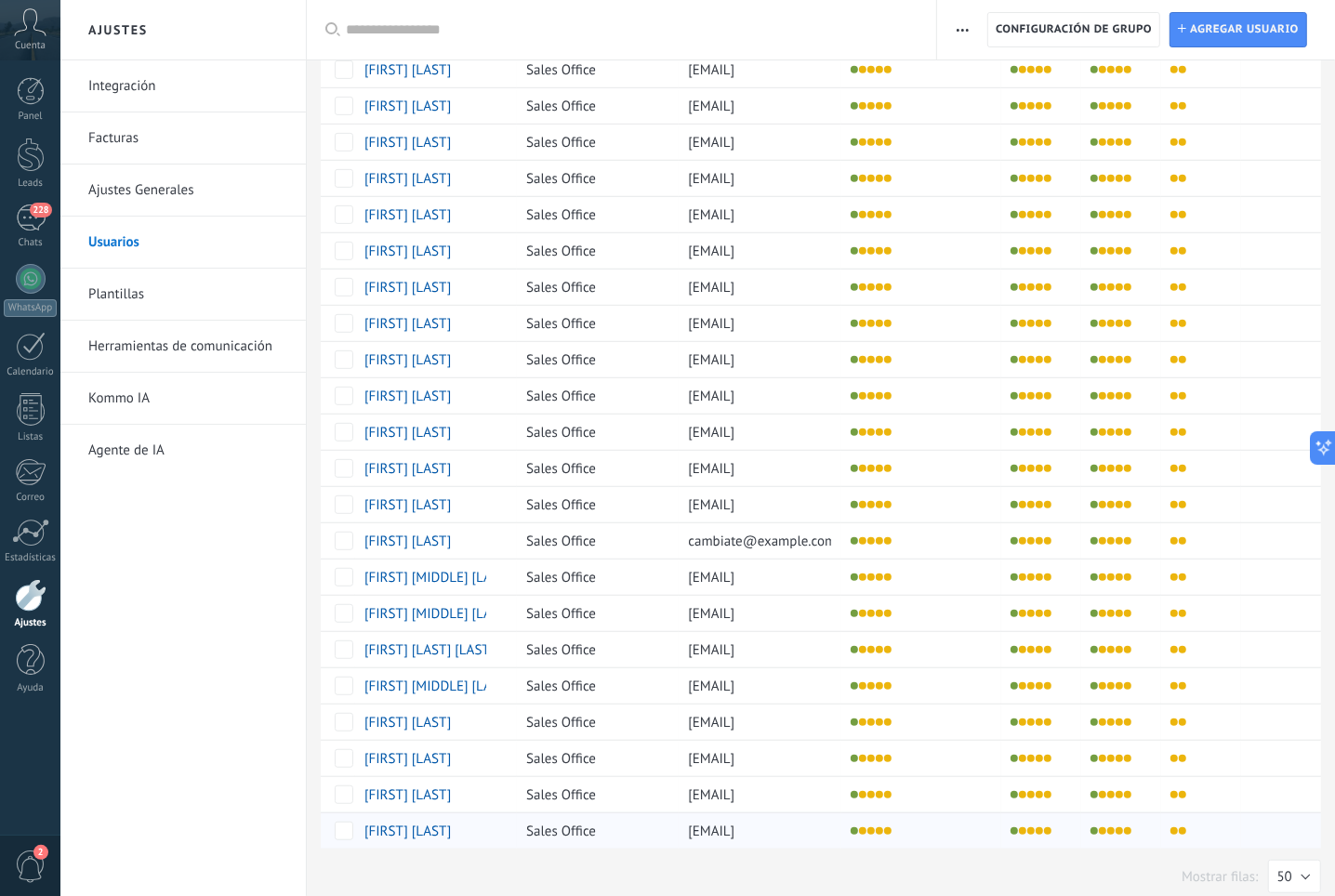 click on "[FIRST] [LAST]" at bounding box center (431, 831) 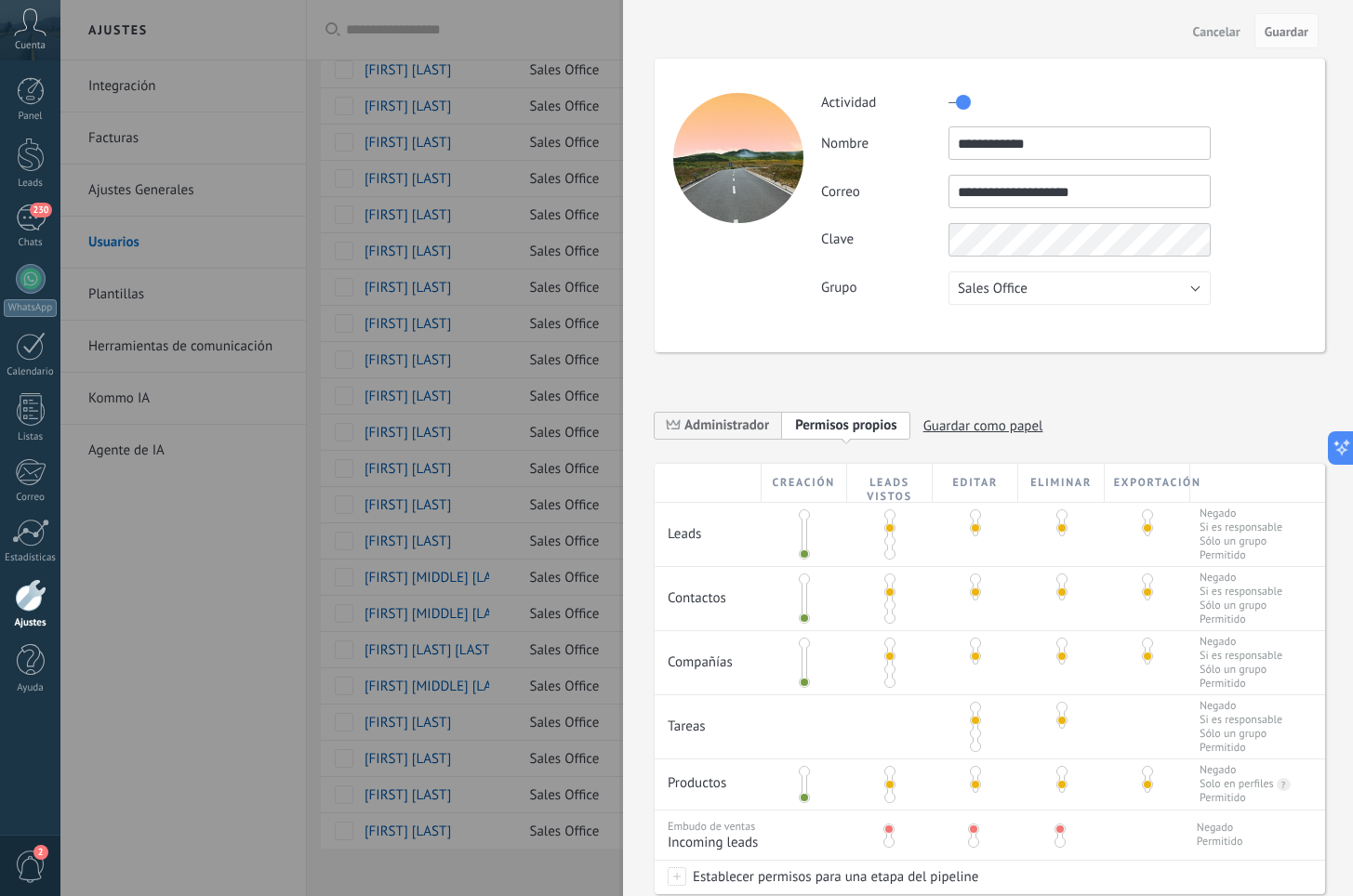 click at bounding box center (676, 448) 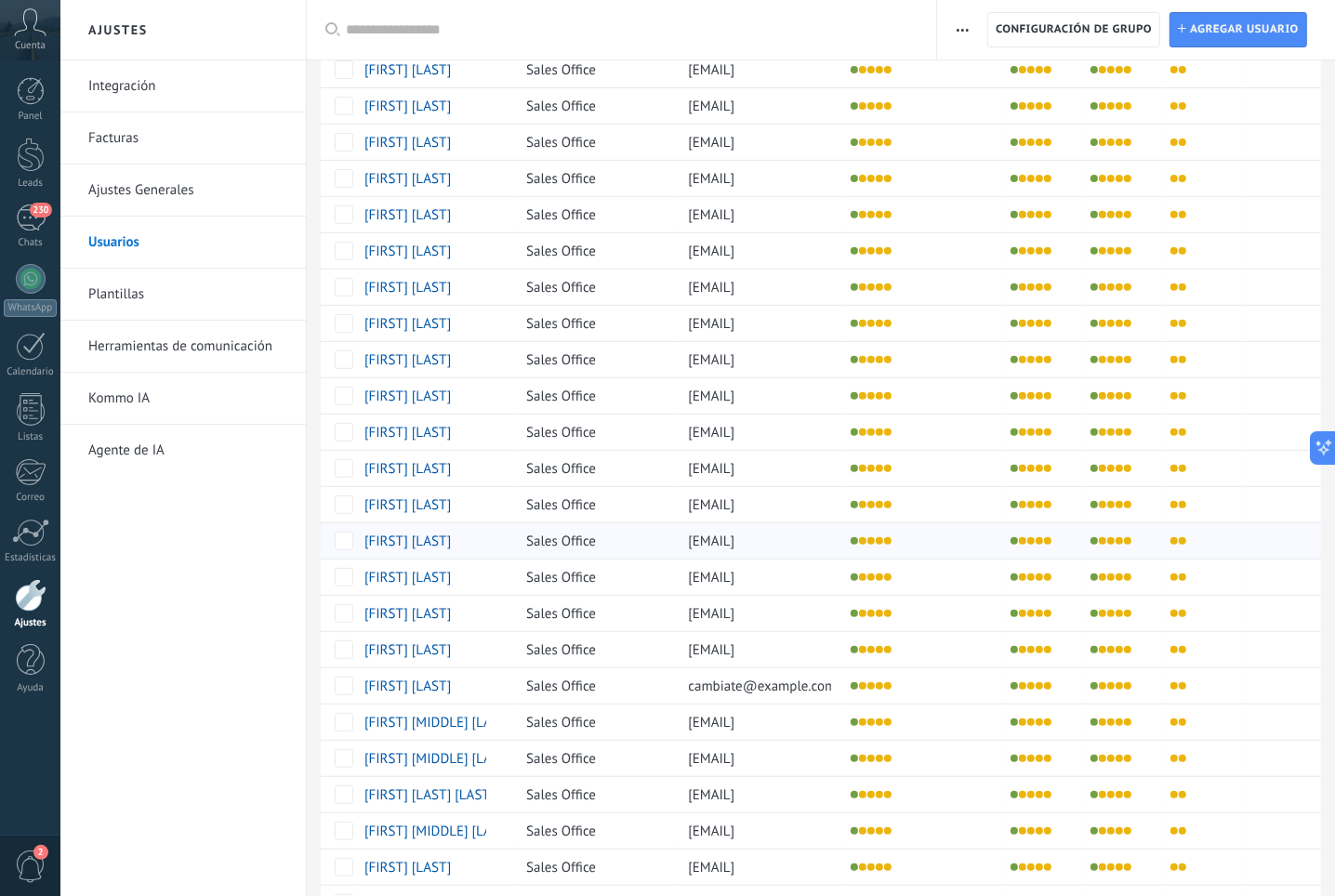 scroll, scrollTop: 606, scrollLeft: 0, axis: vertical 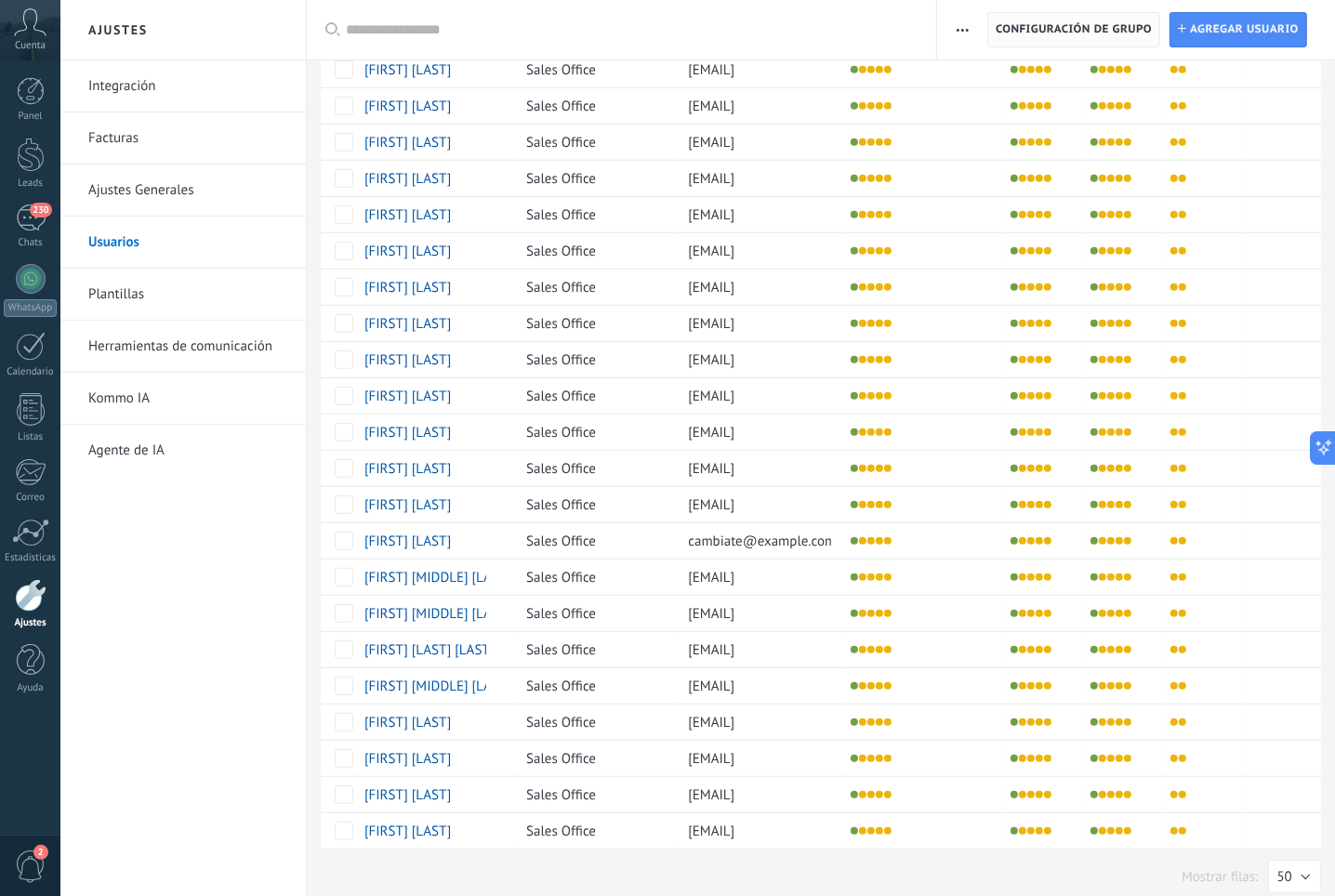 click on "Configuración de grupo" at bounding box center (1074, 30) 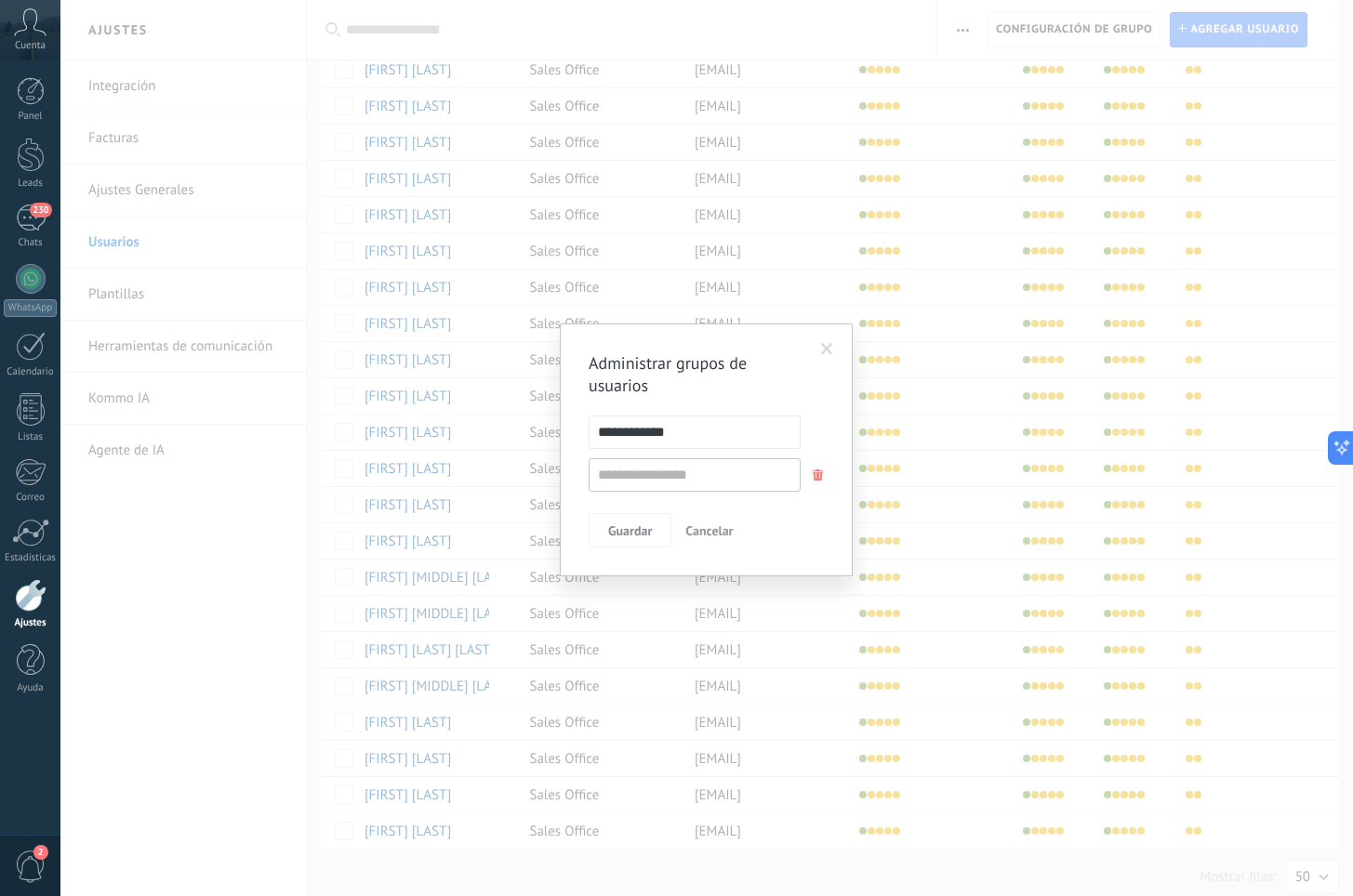 click at bounding box center [827, 349] 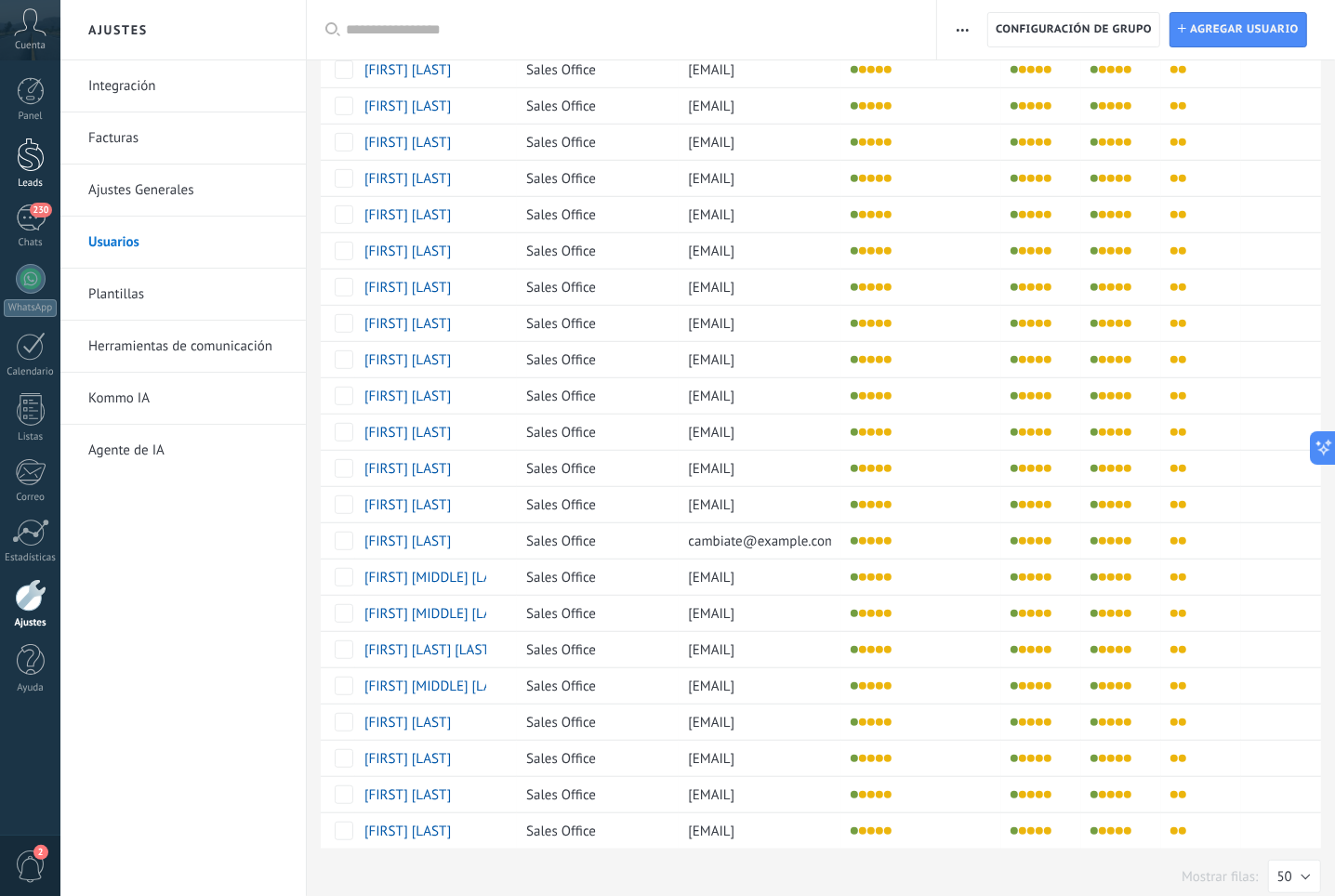 click on "Leads" at bounding box center (30, 164) 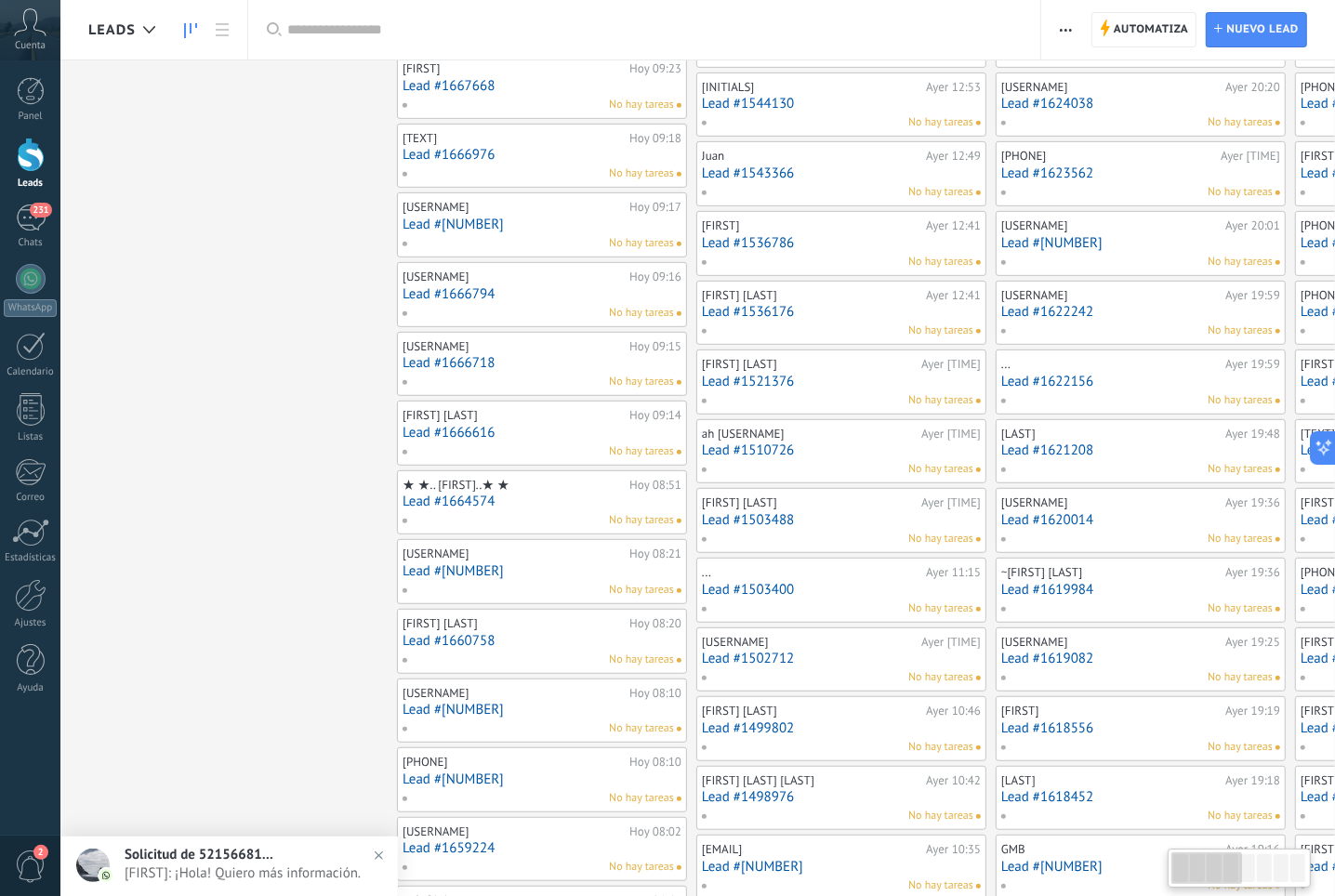 scroll, scrollTop: 0, scrollLeft: 0, axis: both 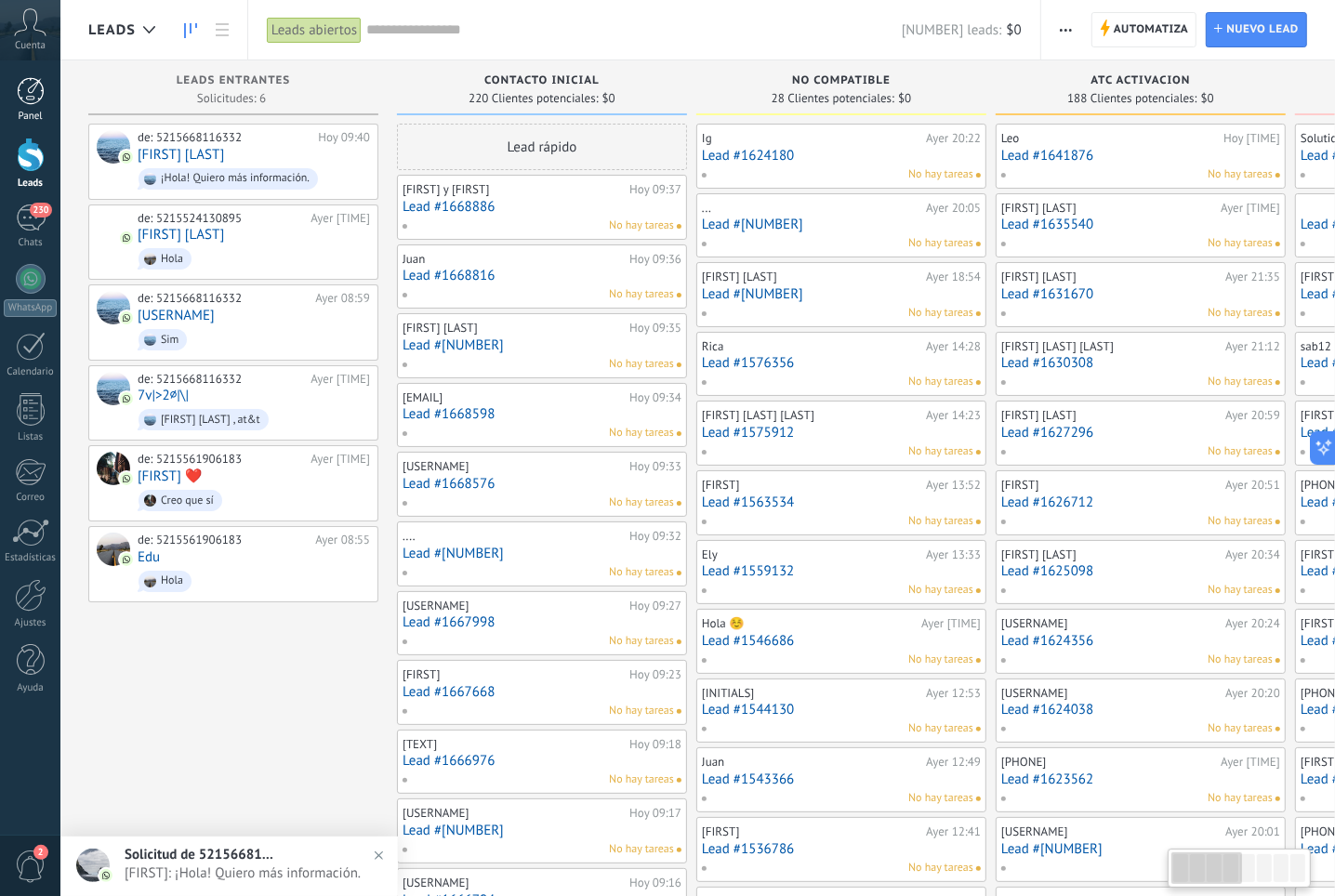 click at bounding box center (31, 91) 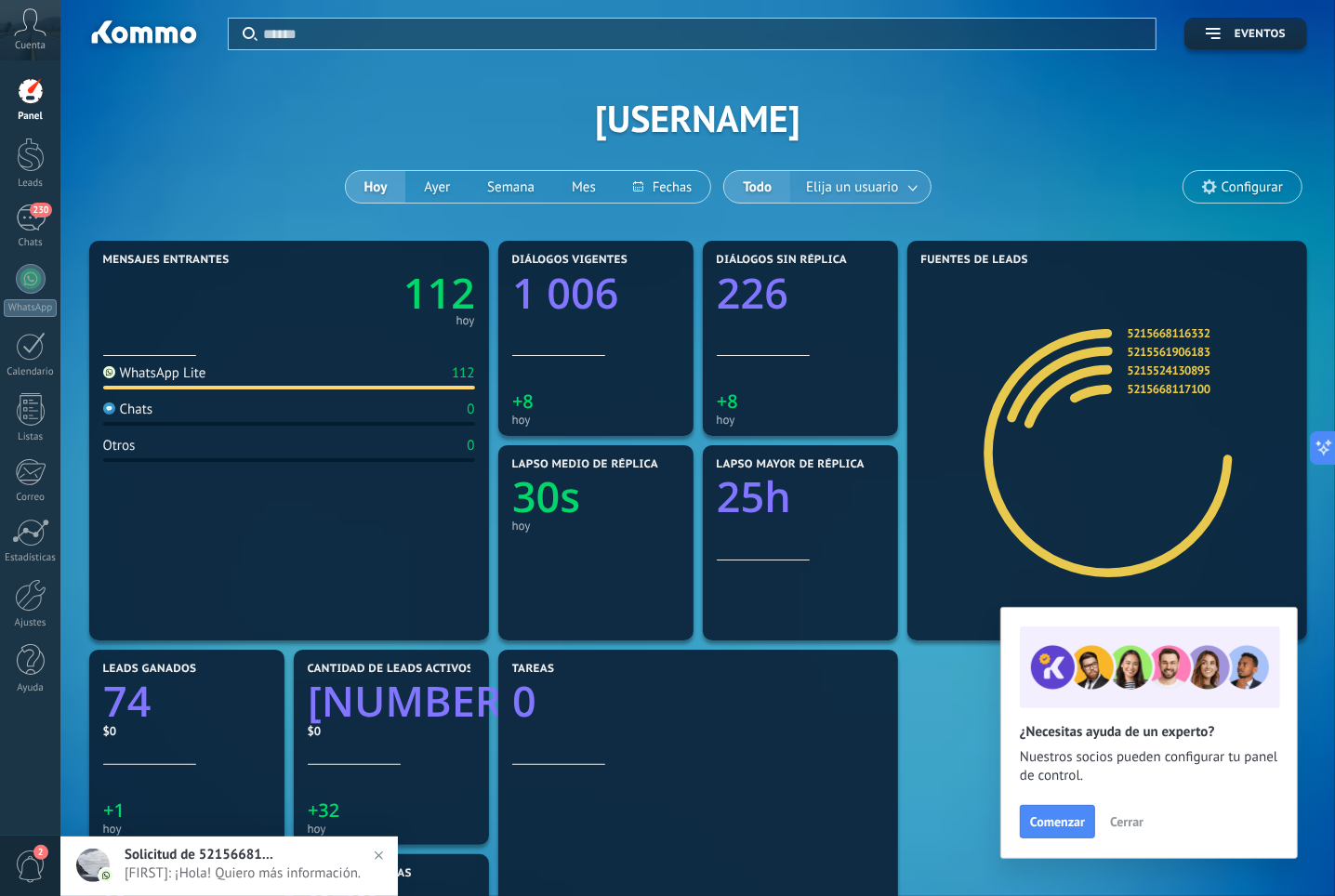 click on "Elija un usuario" at bounding box center [852, 187] 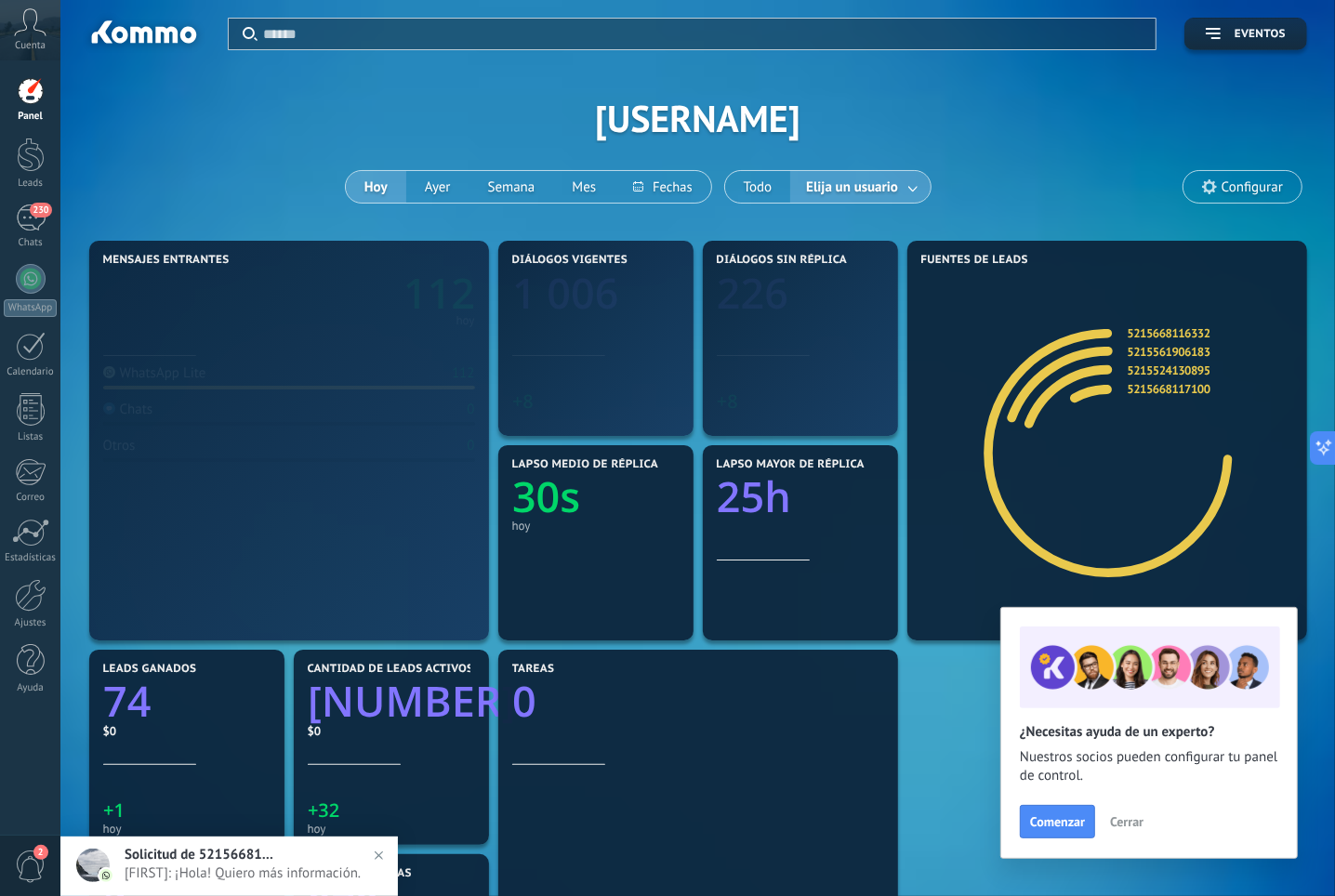 click at bounding box center [914, 187] 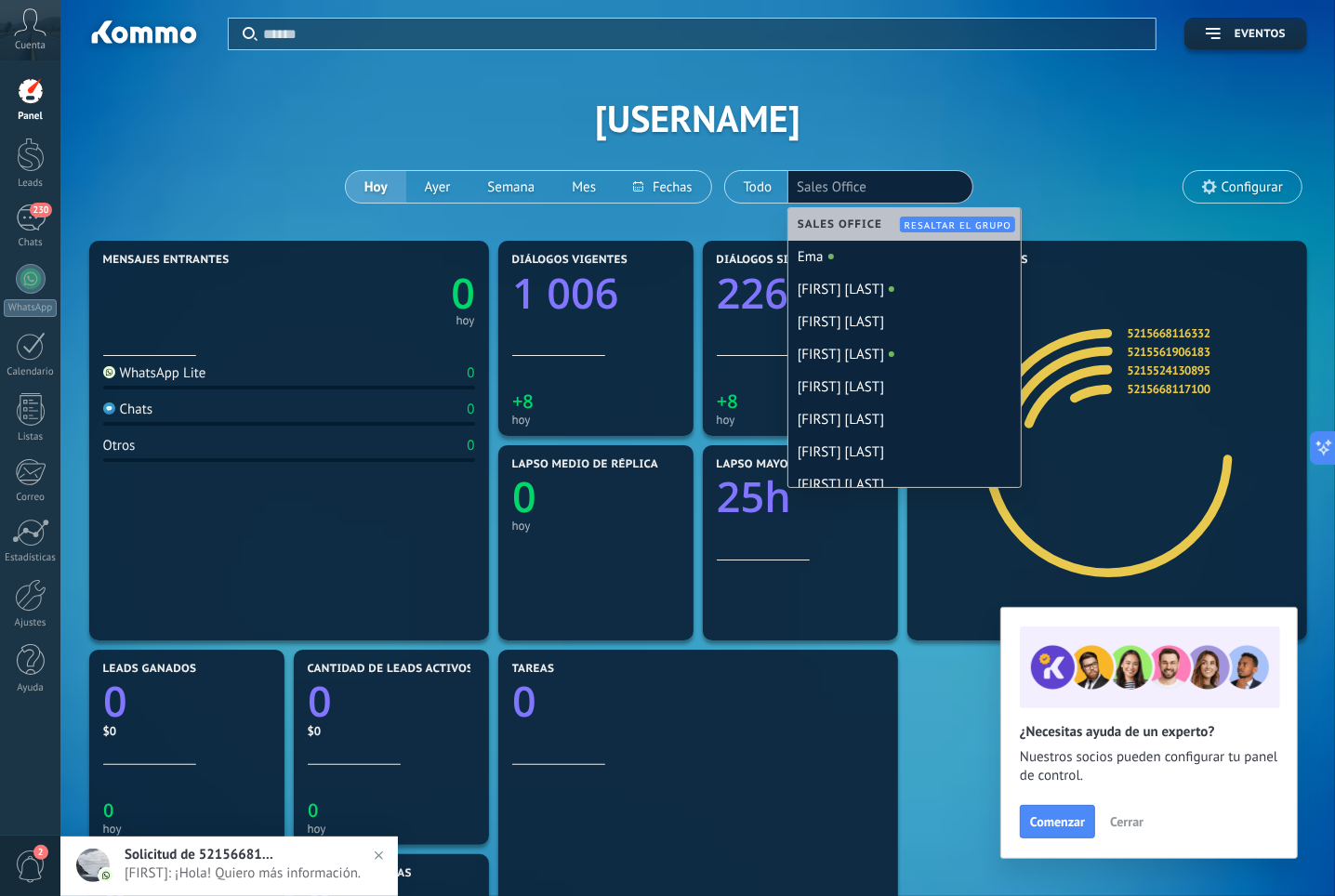 click on "Aplicar Eventos [USERNAME] Hoy Ayer Semana Mes Todo Elija un usuario Sales Office Configurar" at bounding box center (697, 118) 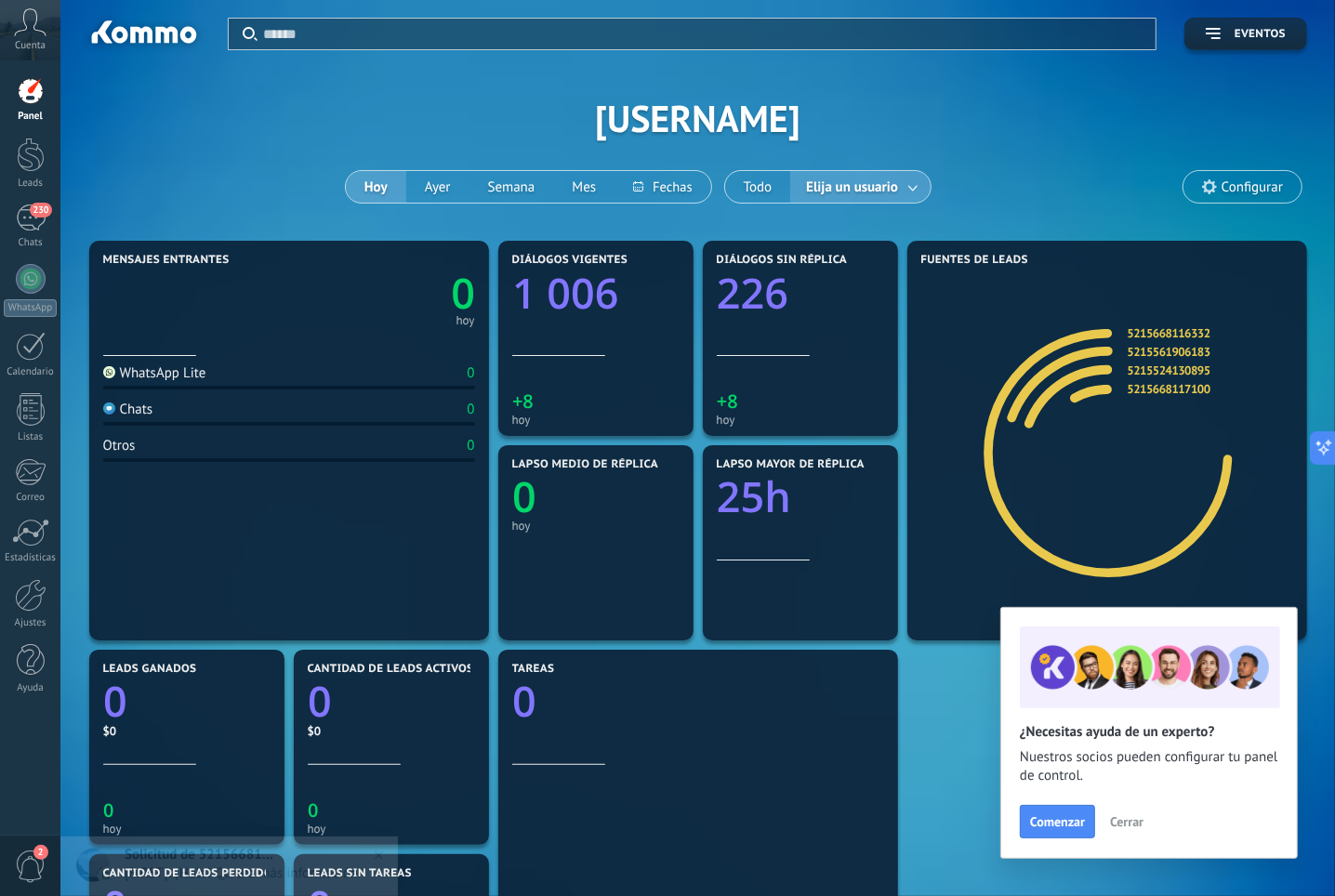 click on "Configurar" at bounding box center (1252, 187) 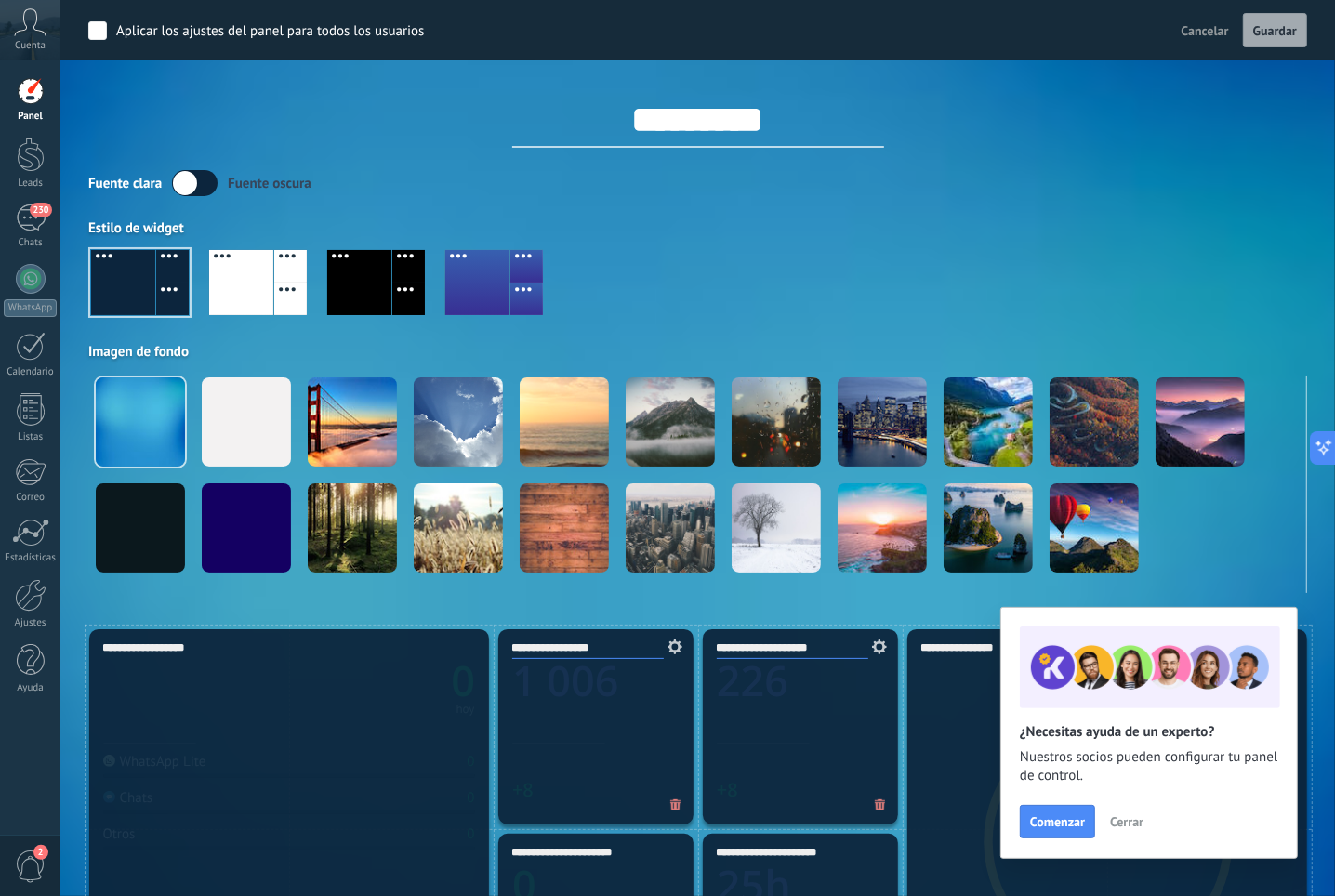 click on "Fuente clara Fuente oscura" at bounding box center (697, 183) 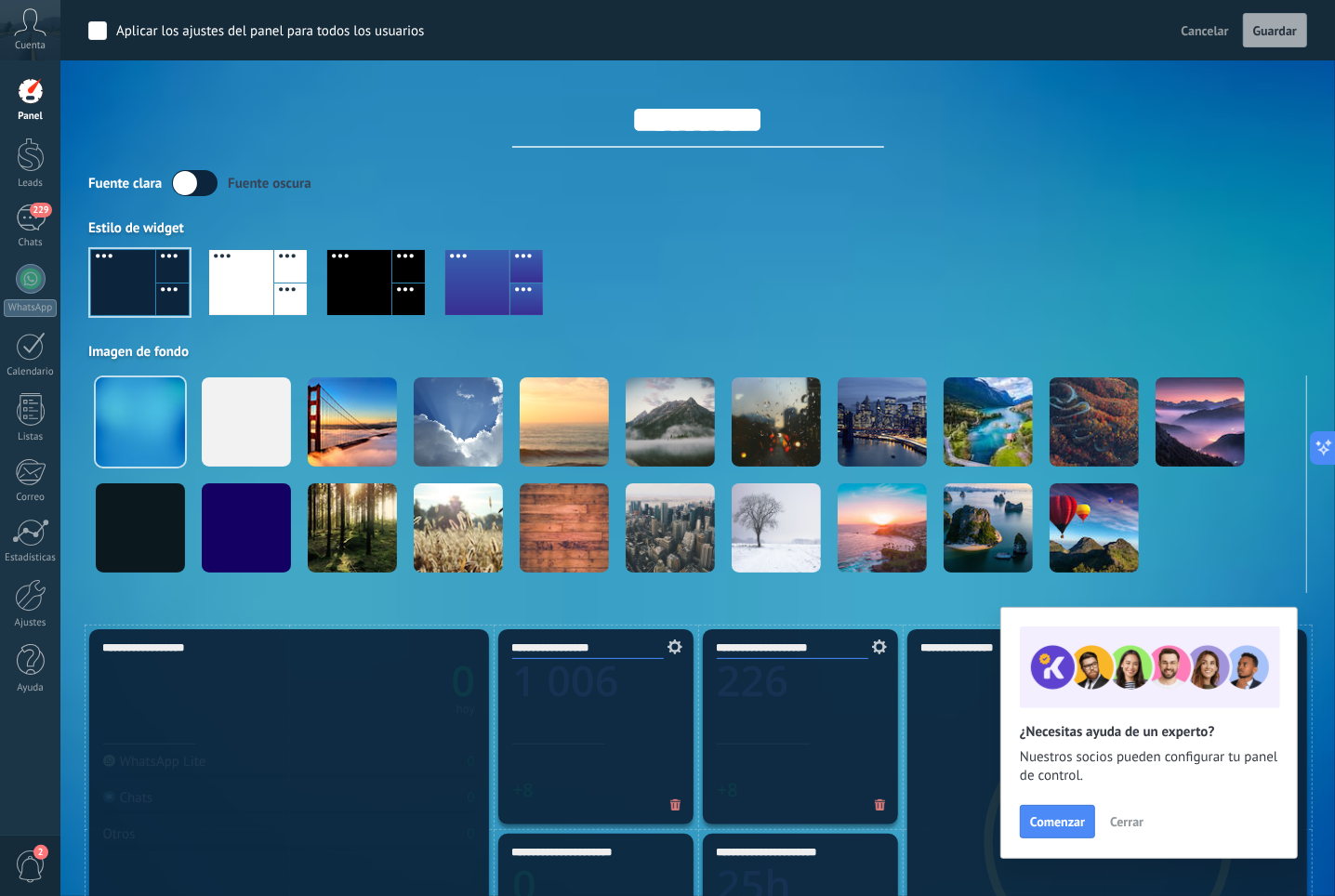 click on "Estilo de widget" at bounding box center [697, 228] 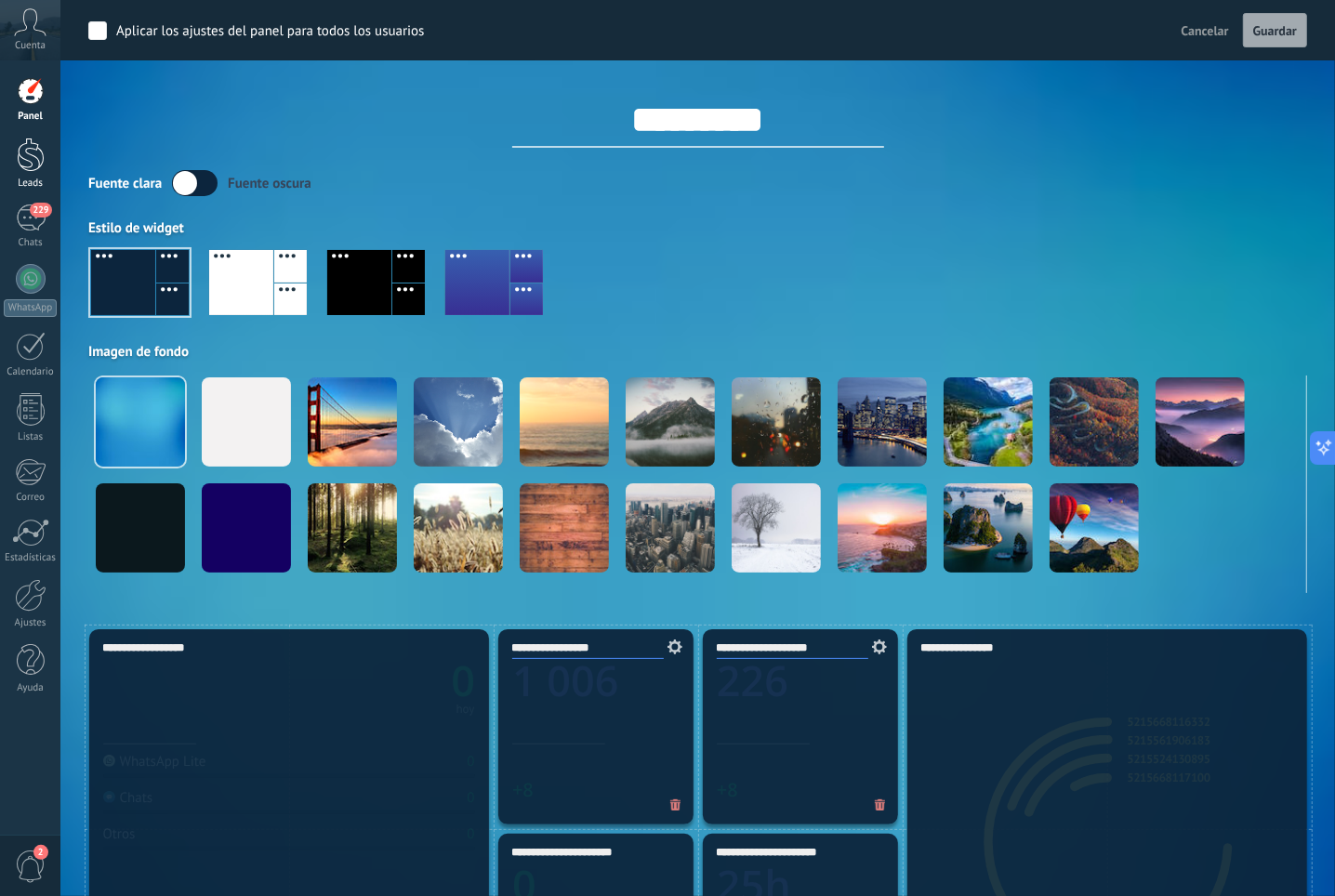click at bounding box center [31, 154] 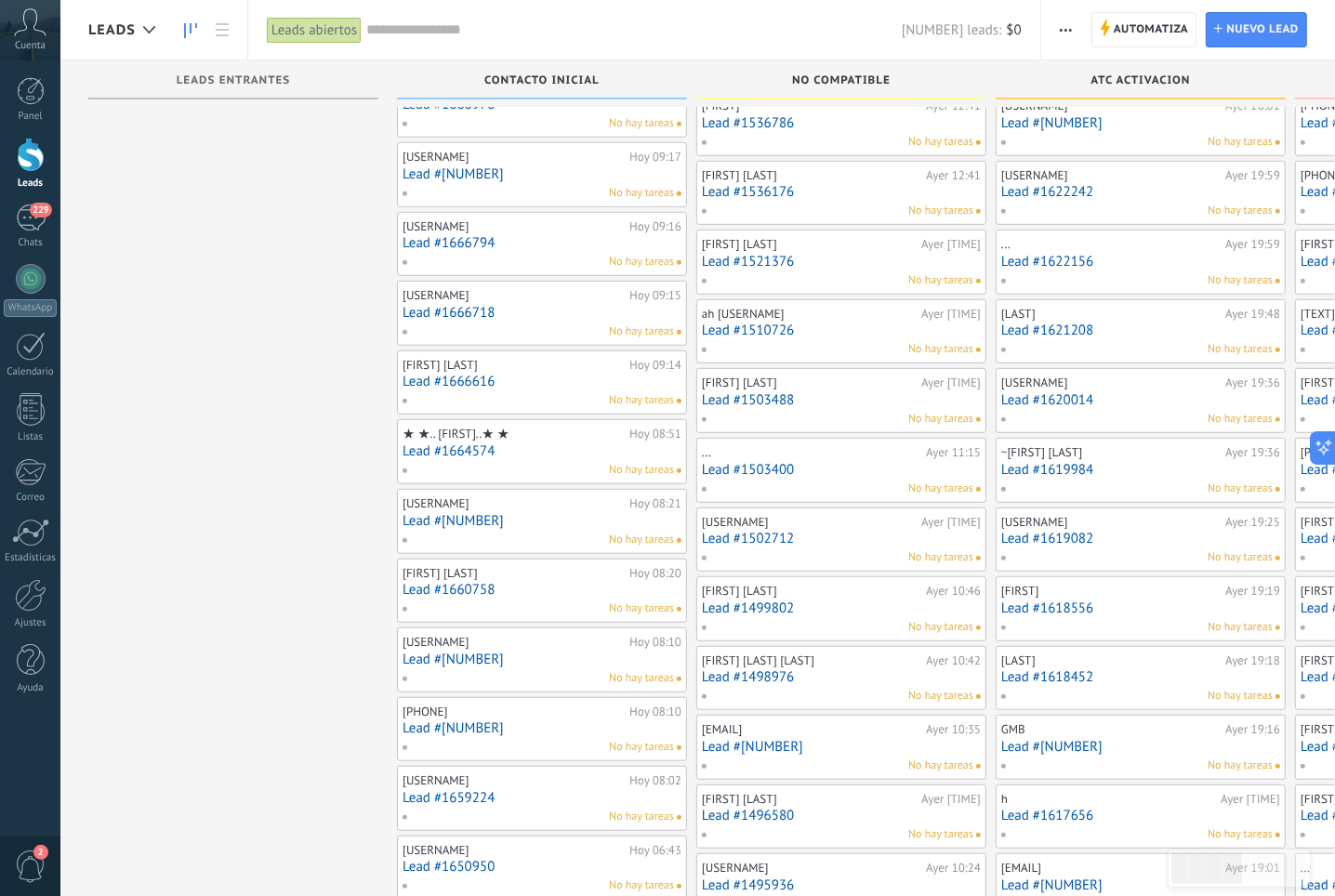 scroll, scrollTop: 739, scrollLeft: 0, axis: vertical 